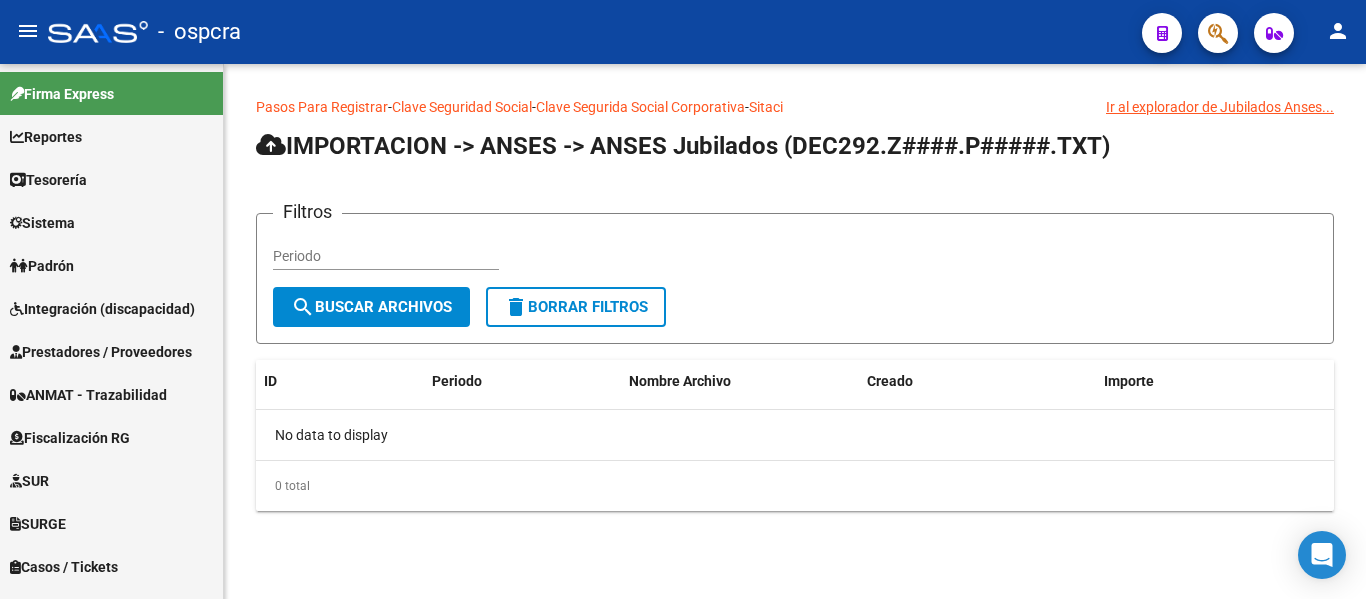 scroll, scrollTop: 0, scrollLeft: 0, axis: both 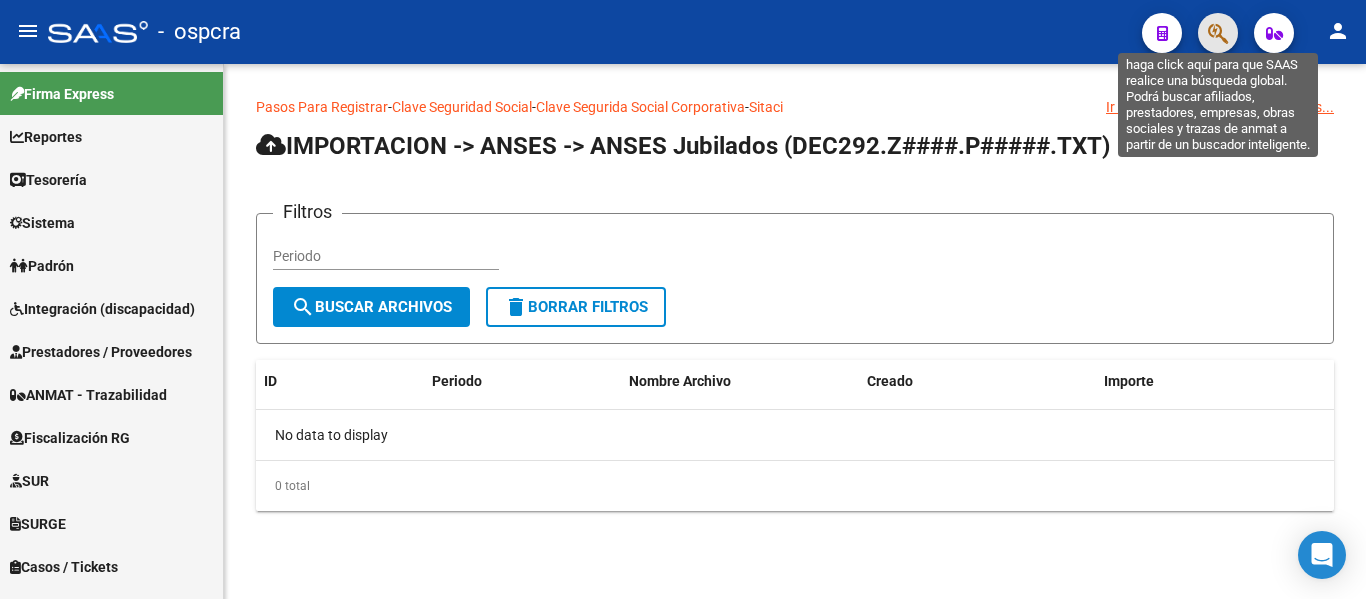 click 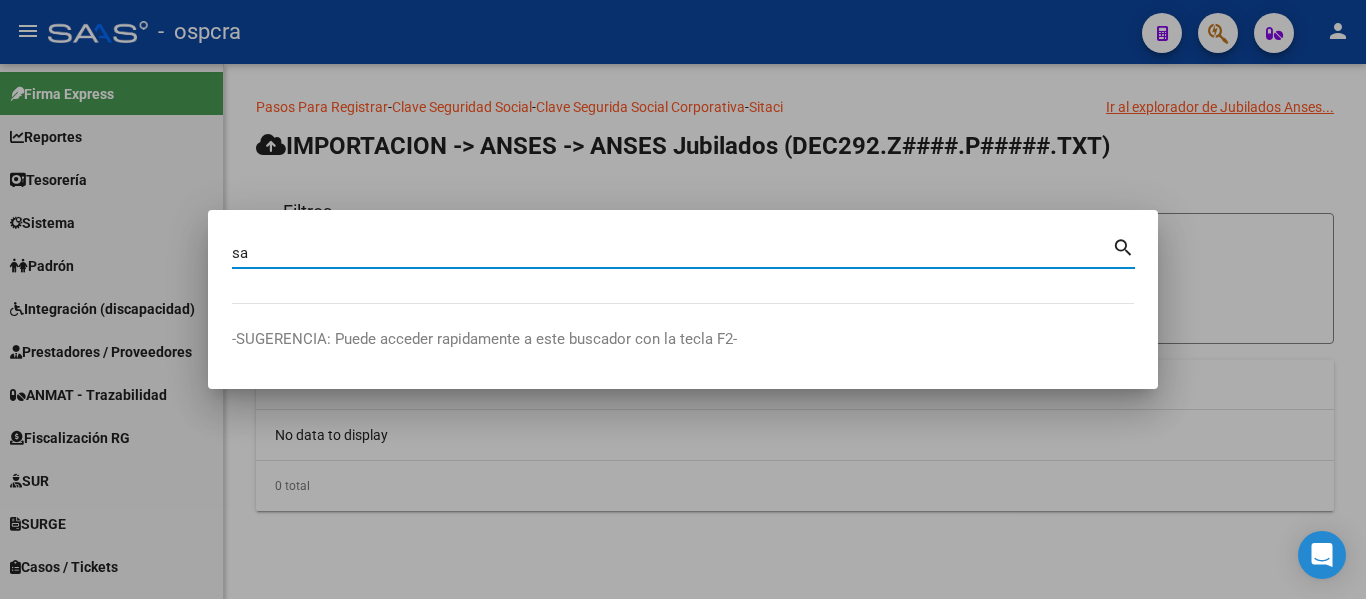 type on "s" 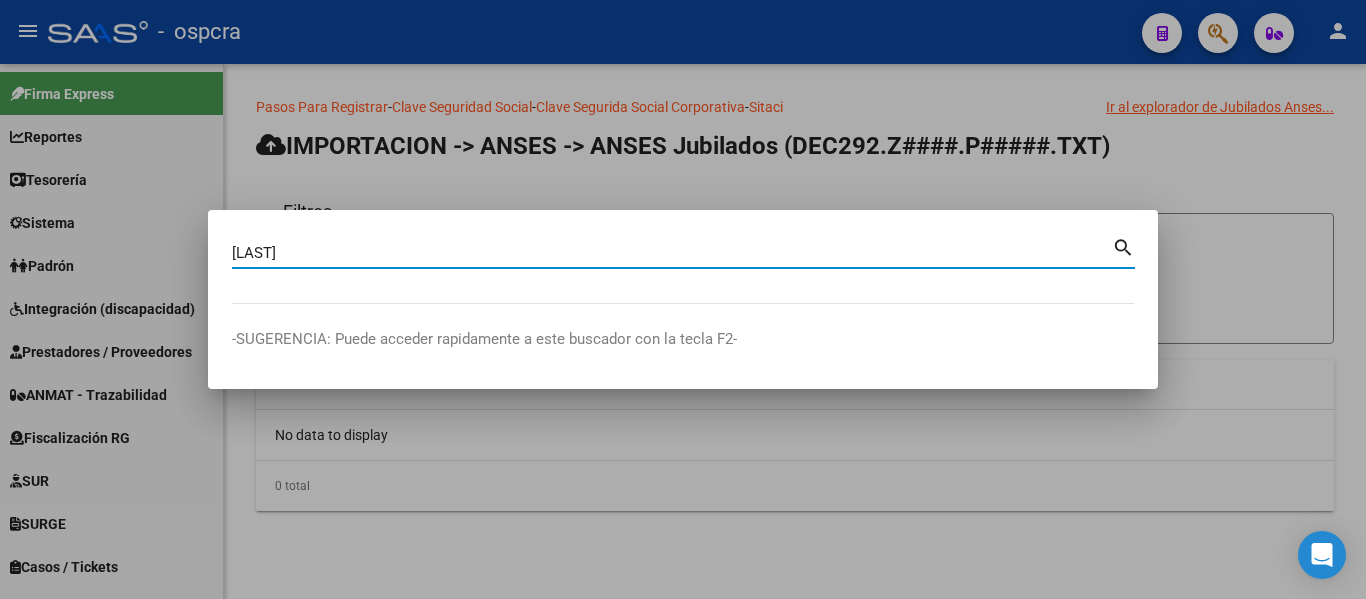 type on "[LAST]" 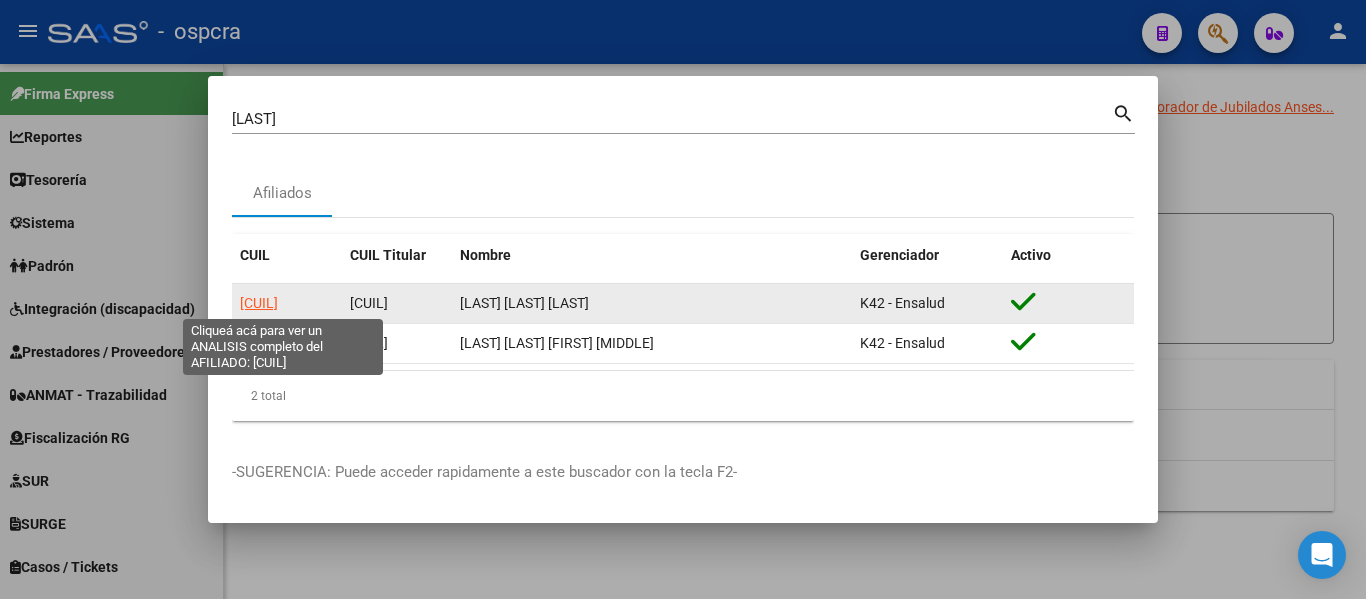 click on "[CUIL]" 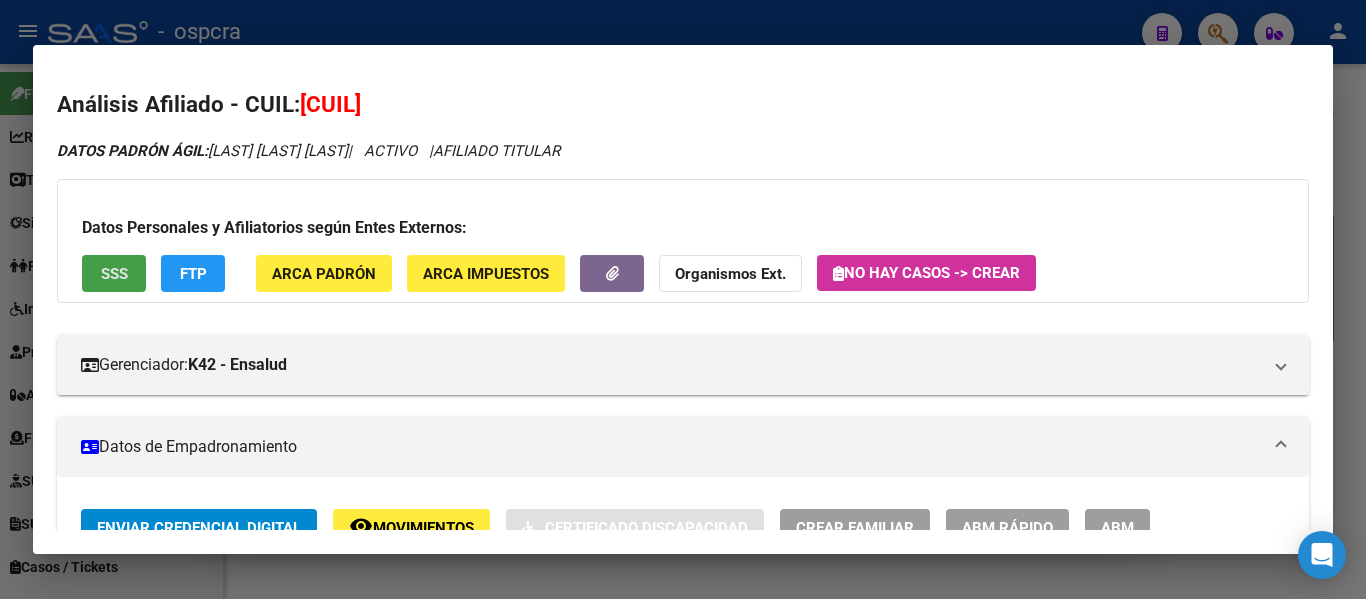 click on "SSS" at bounding box center [114, 274] 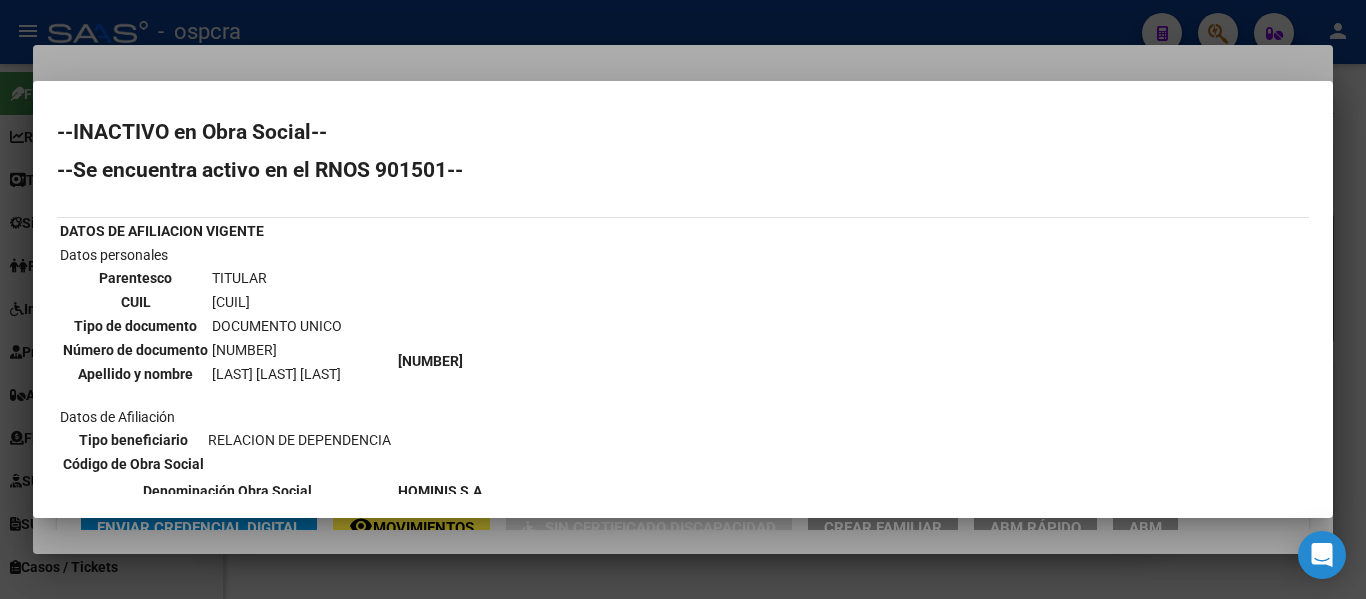 click at bounding box center (683, 299) 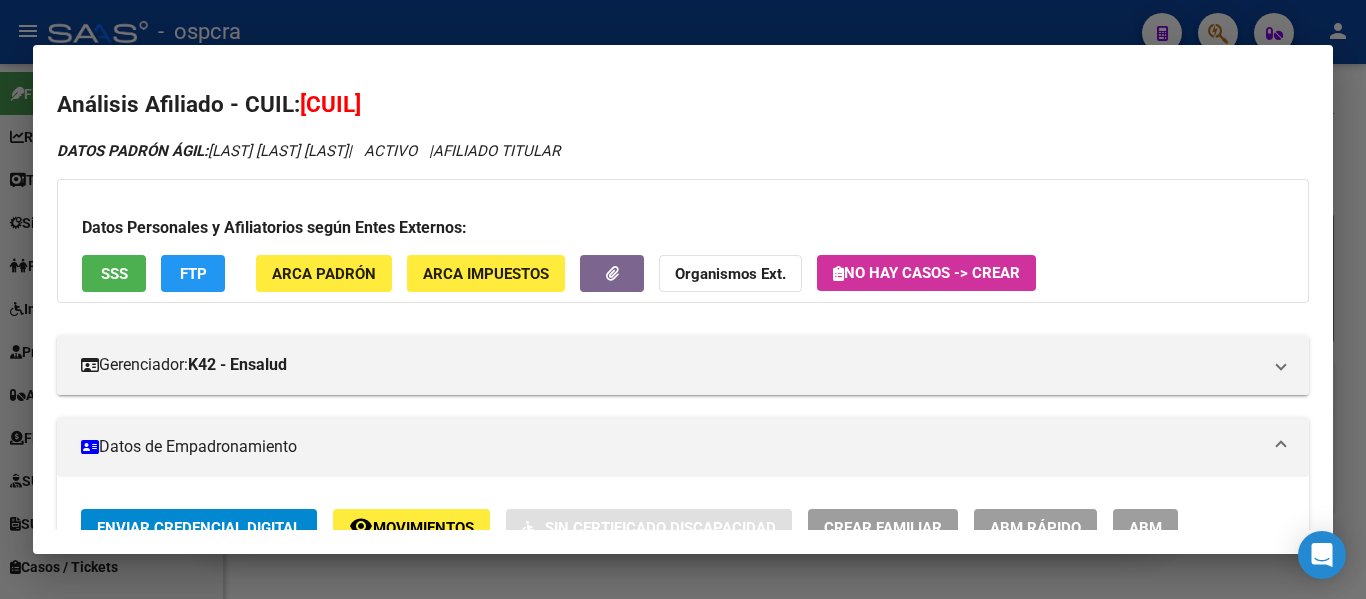 type 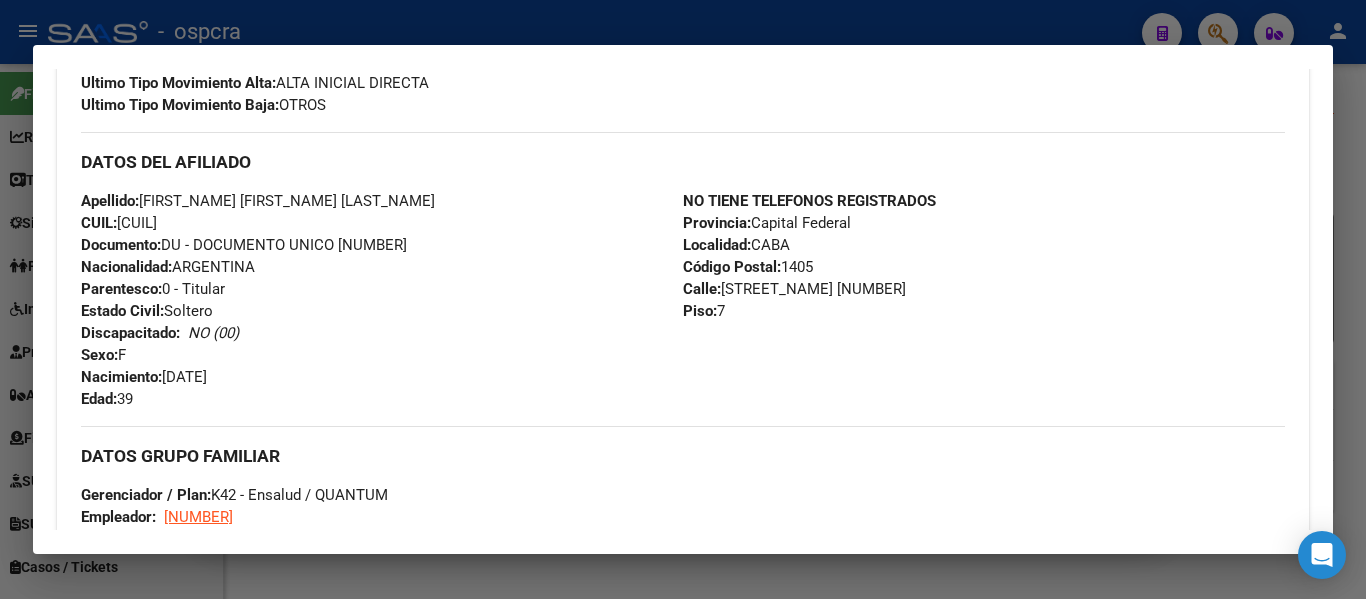 scroll, scrollTop: 800, scrollLeft: 0, axis: vertical 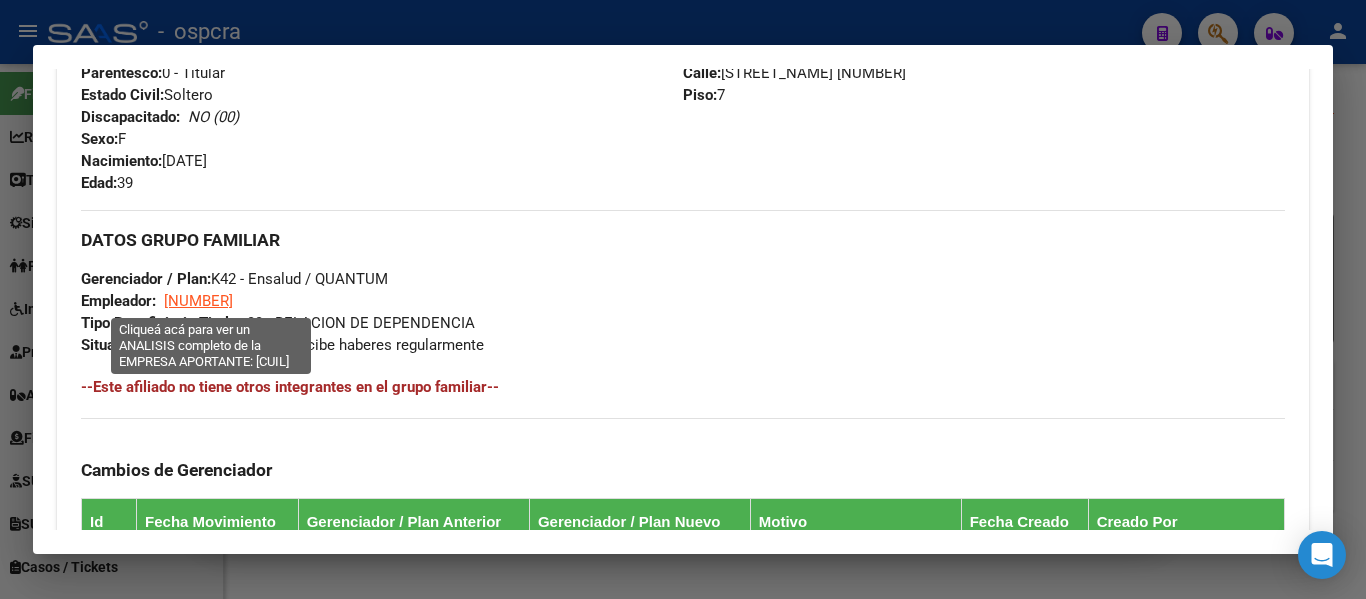 click on "[NUMBER]" at bounding box center [198, 301] 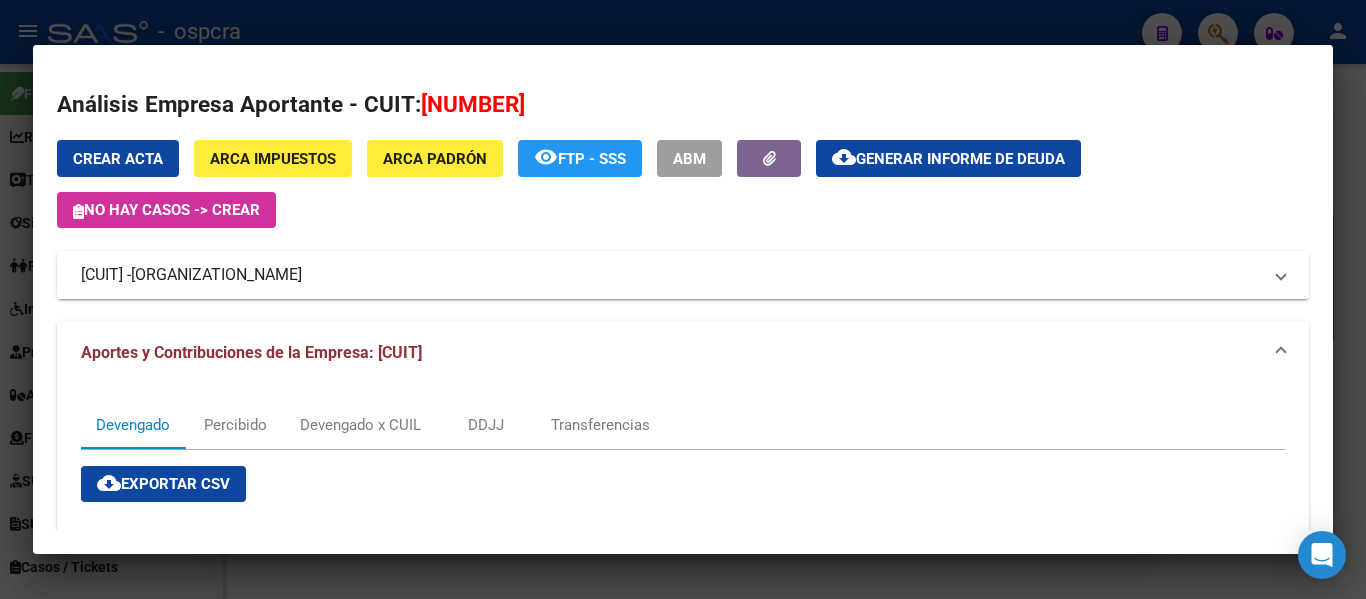click on "[ORGANIZATION_NAME]" at bounding box center (216, 275) 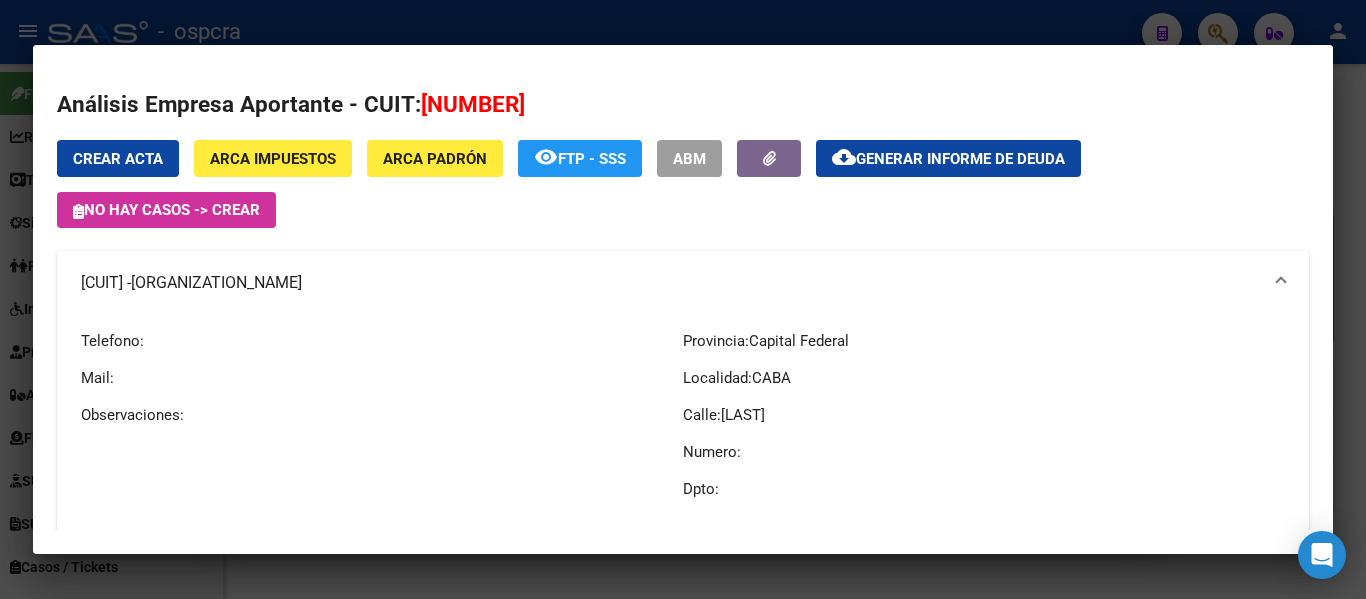 click at bounding box center (683, 299) 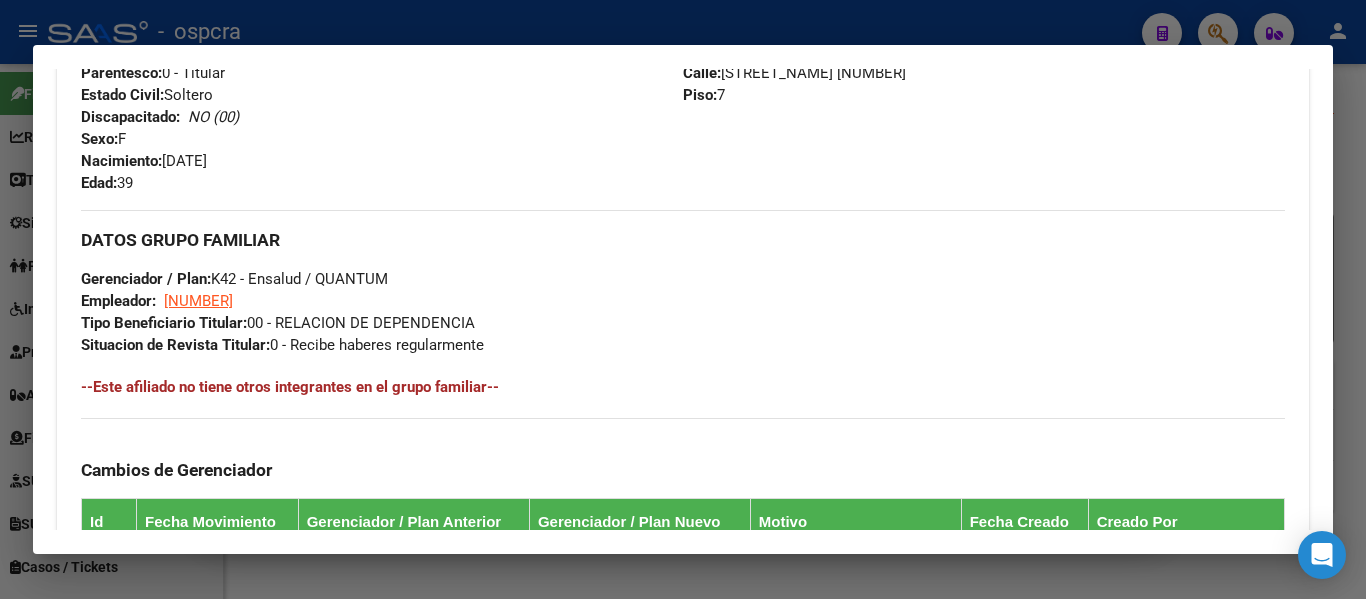 click at bounding box center [683, 299] 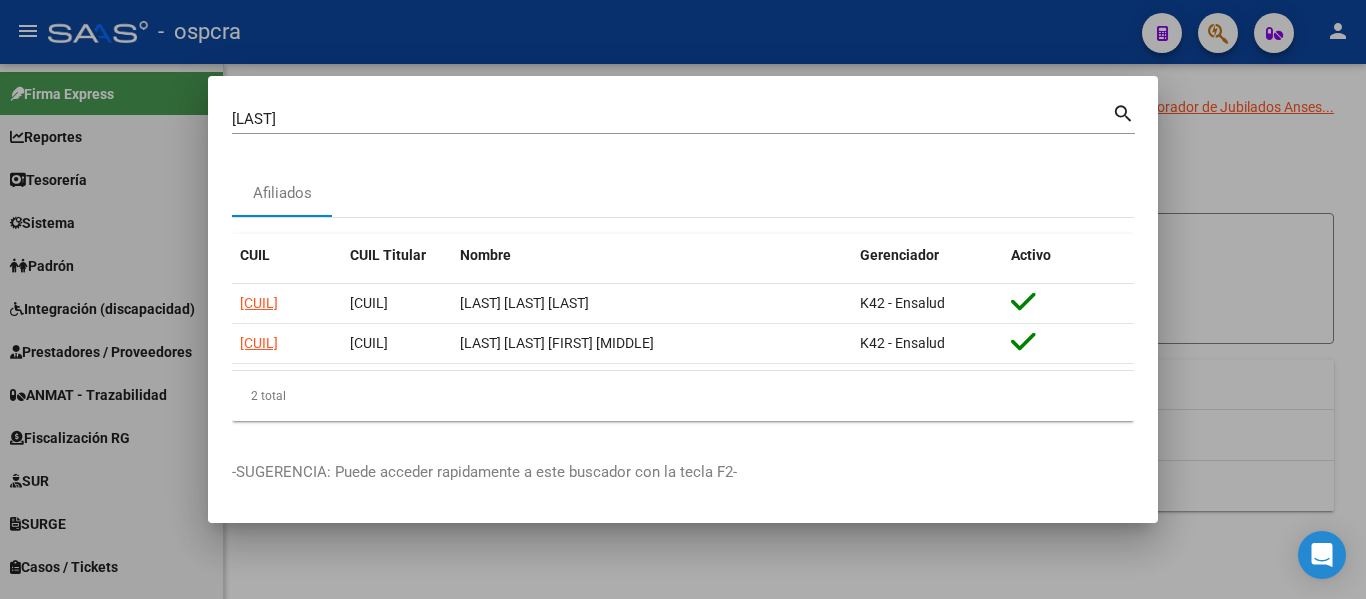 click at bounding box center (683, 299) 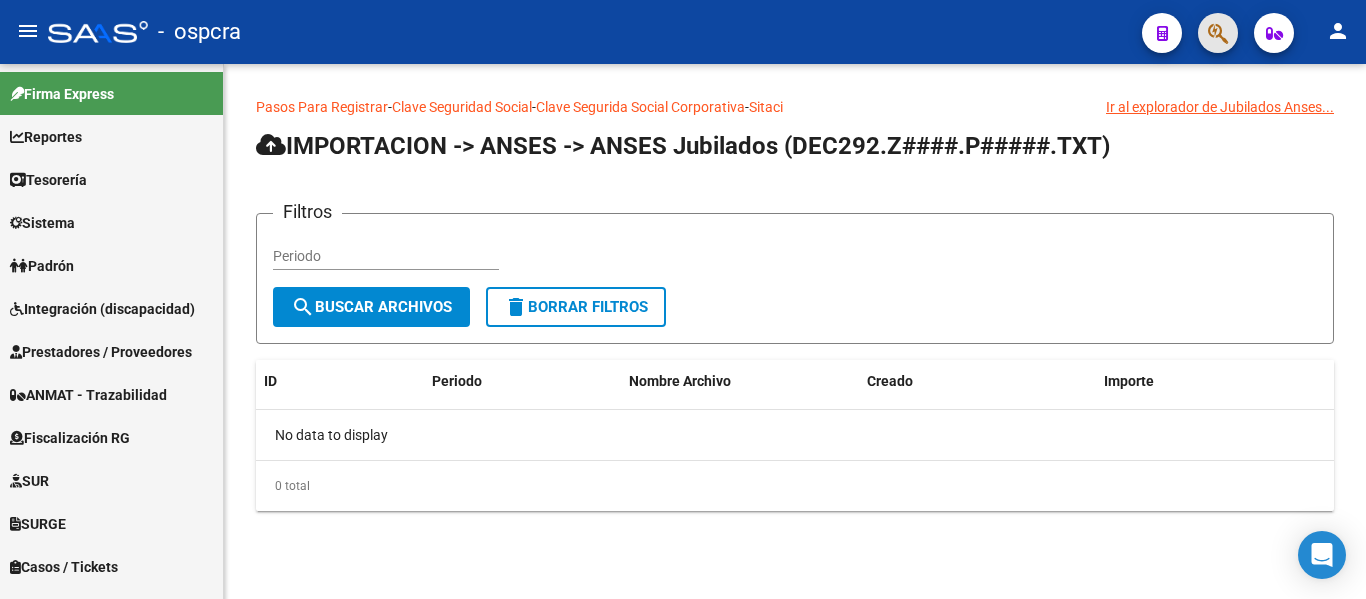click 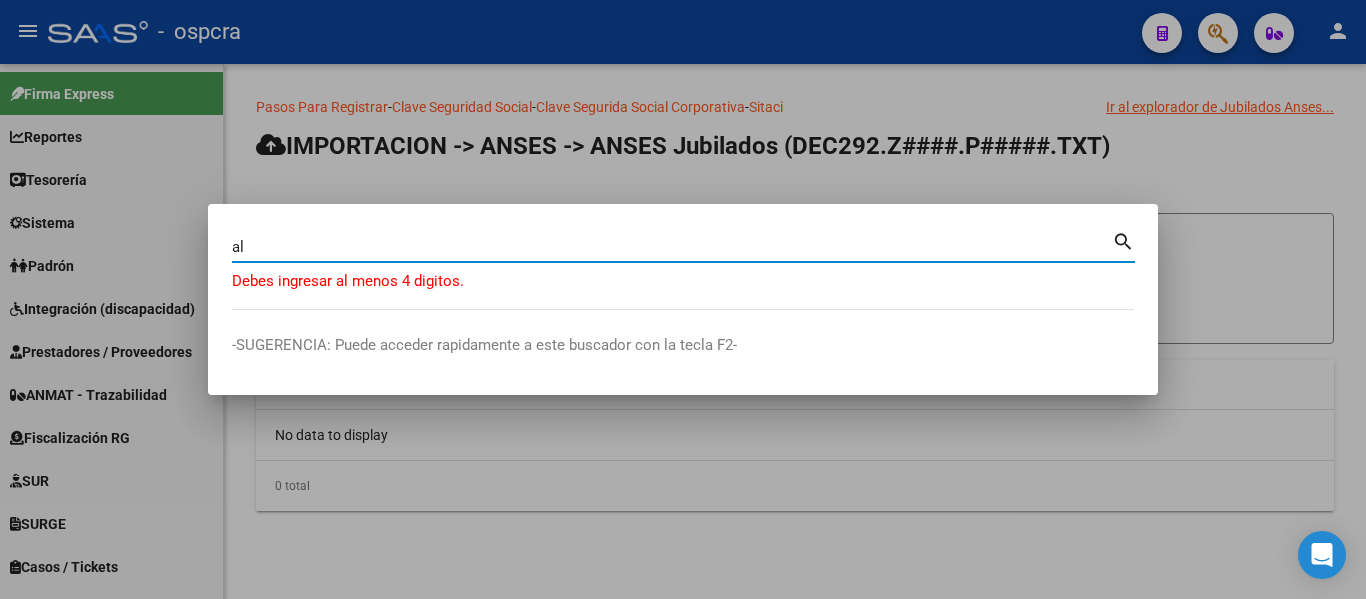 type on "a" 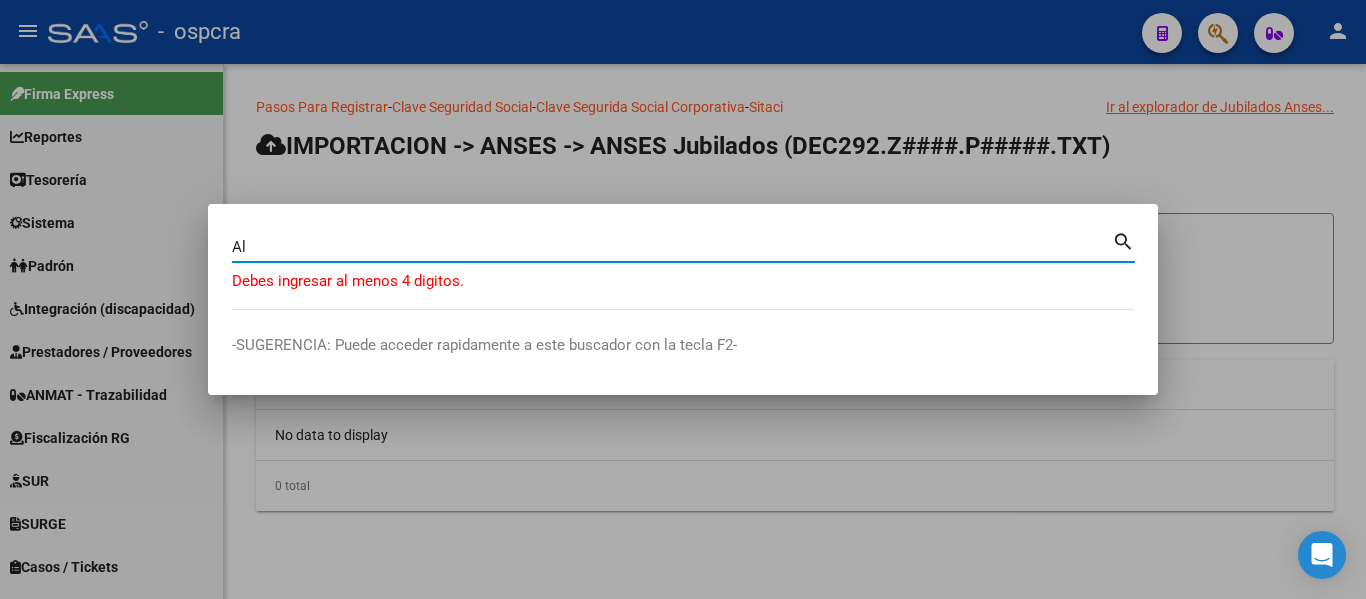 type on "A" 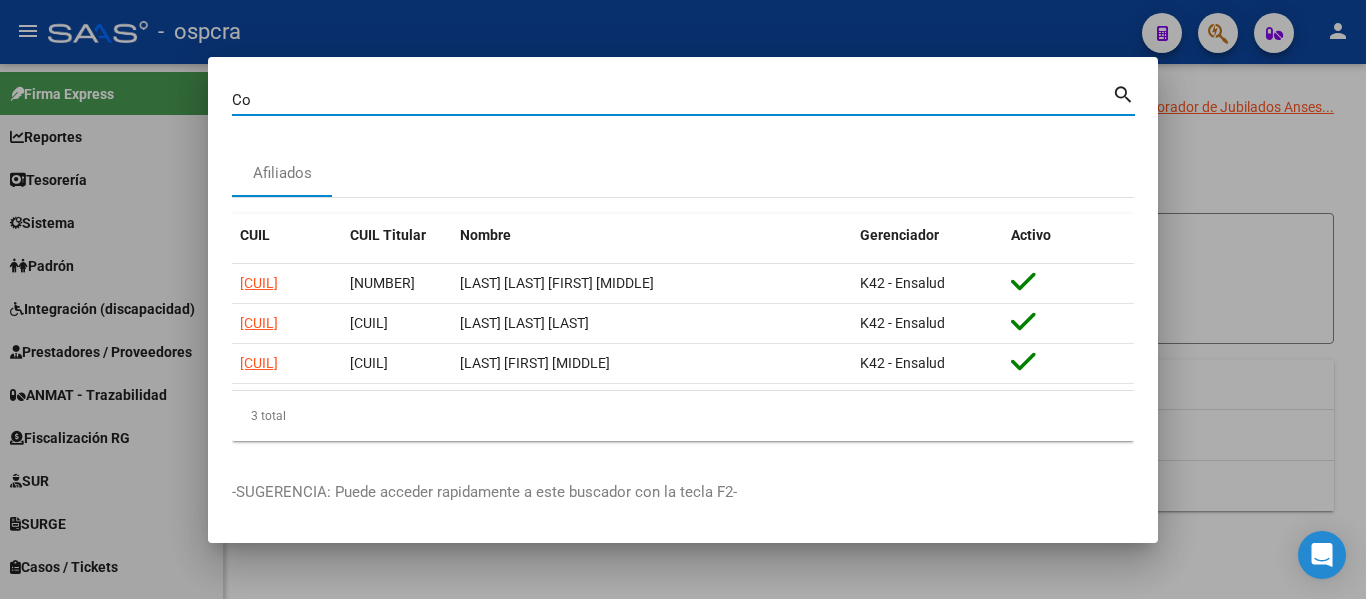 type on "C" 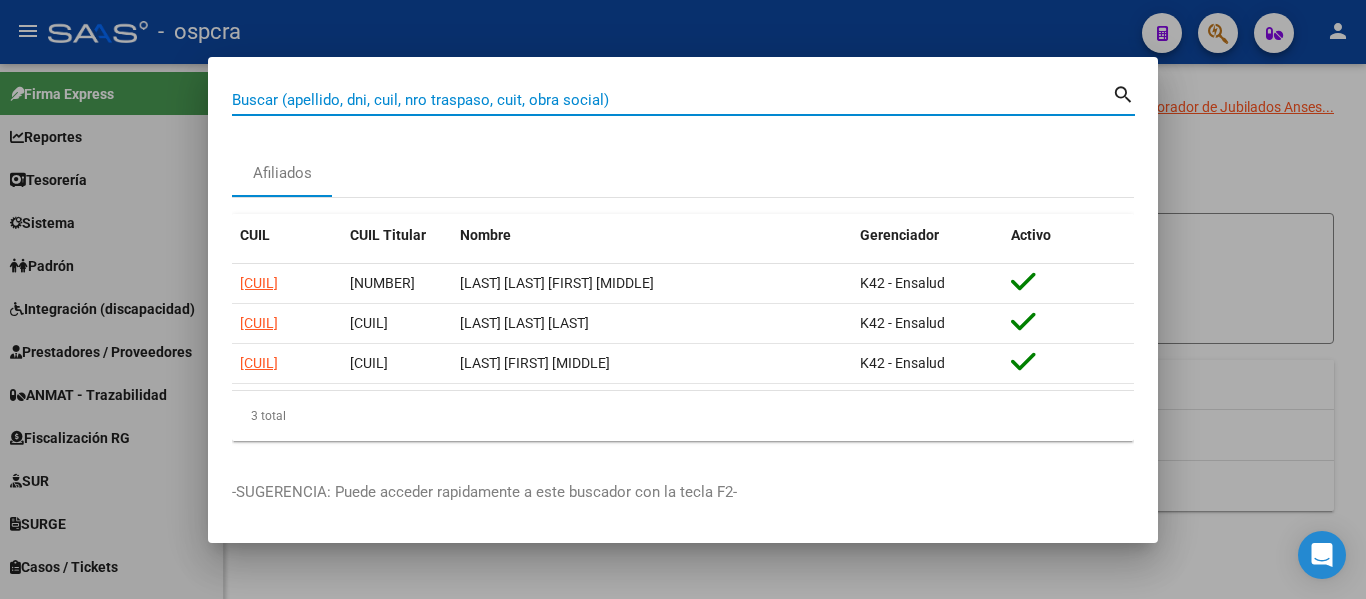 type 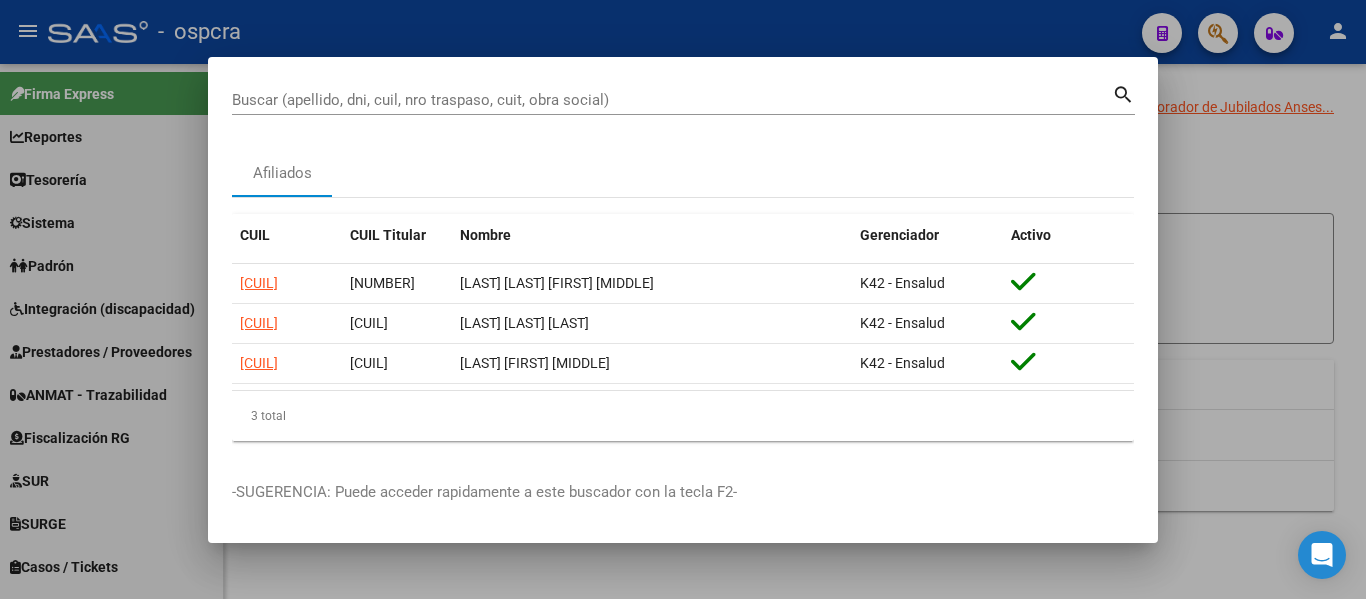 click at bounding box center [683, 299] 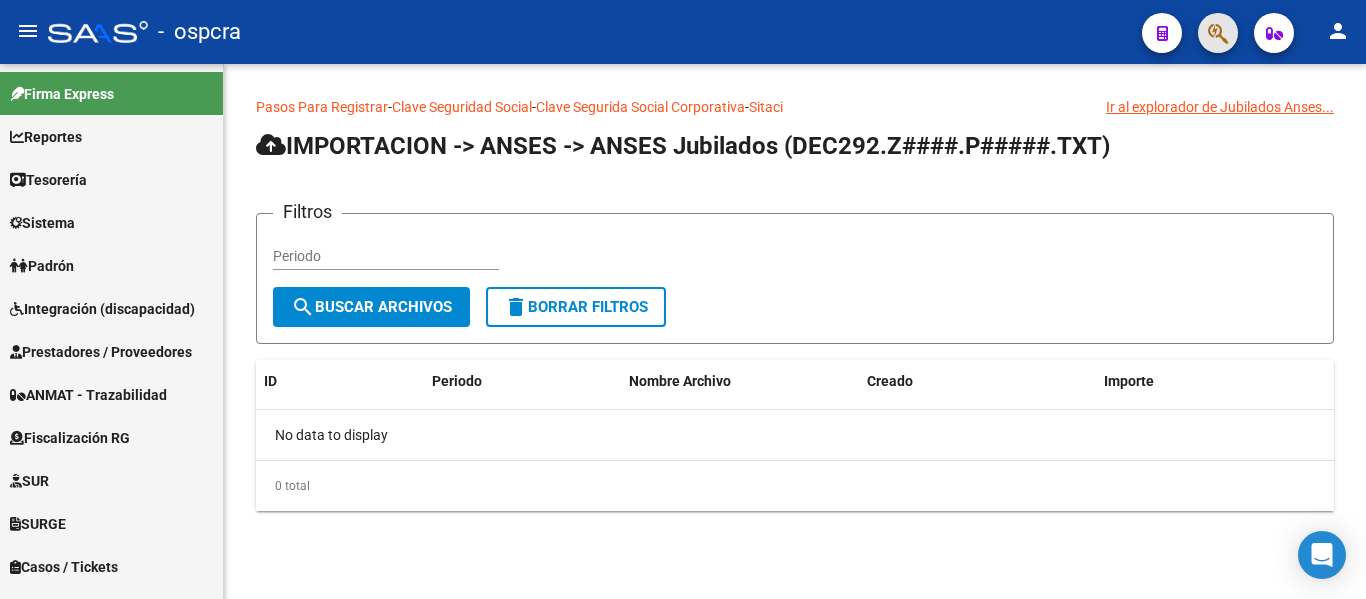 click 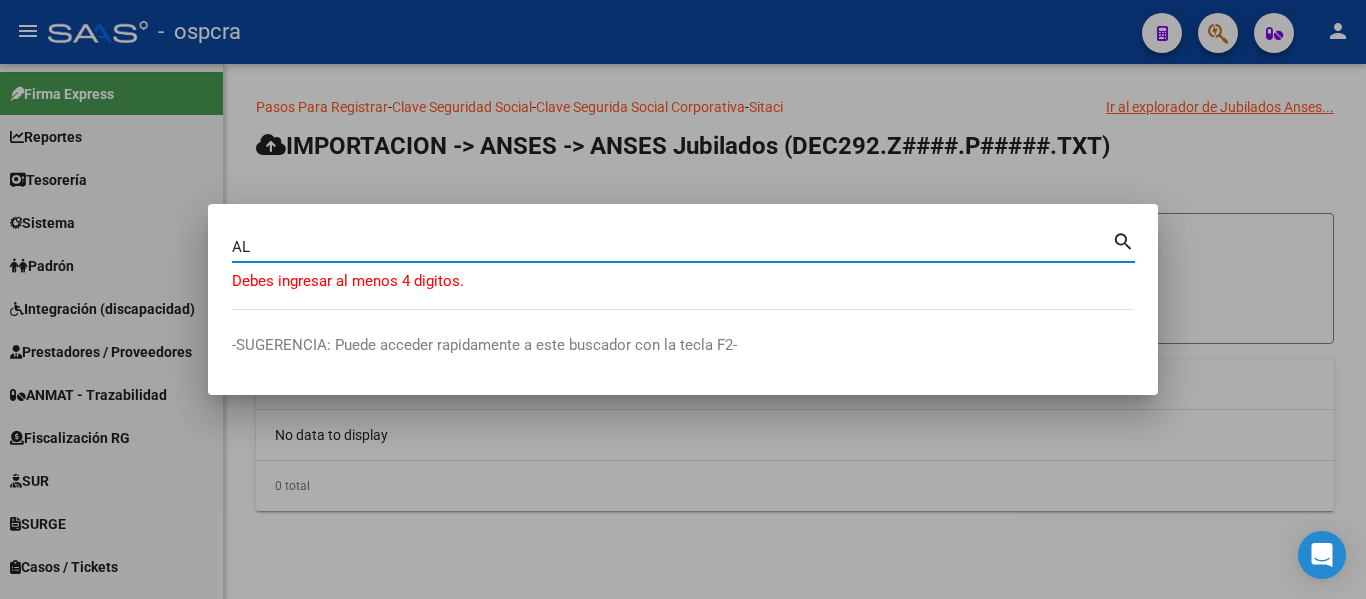 type on "A" 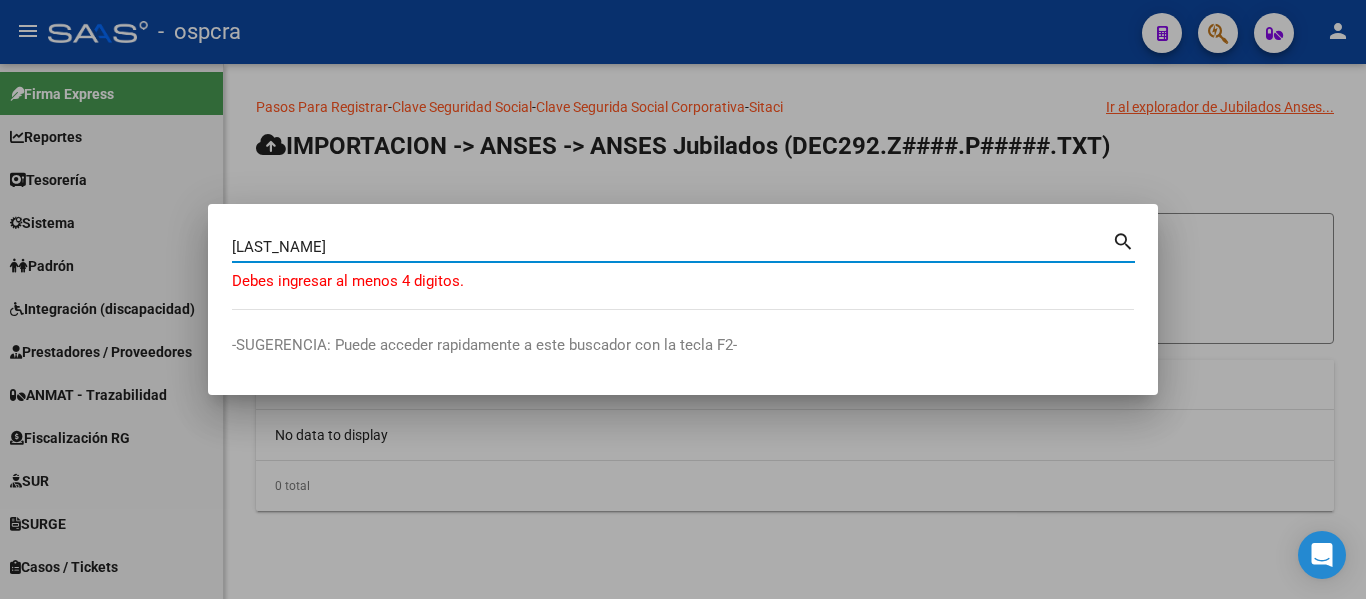type on "[LAST_NAME]" 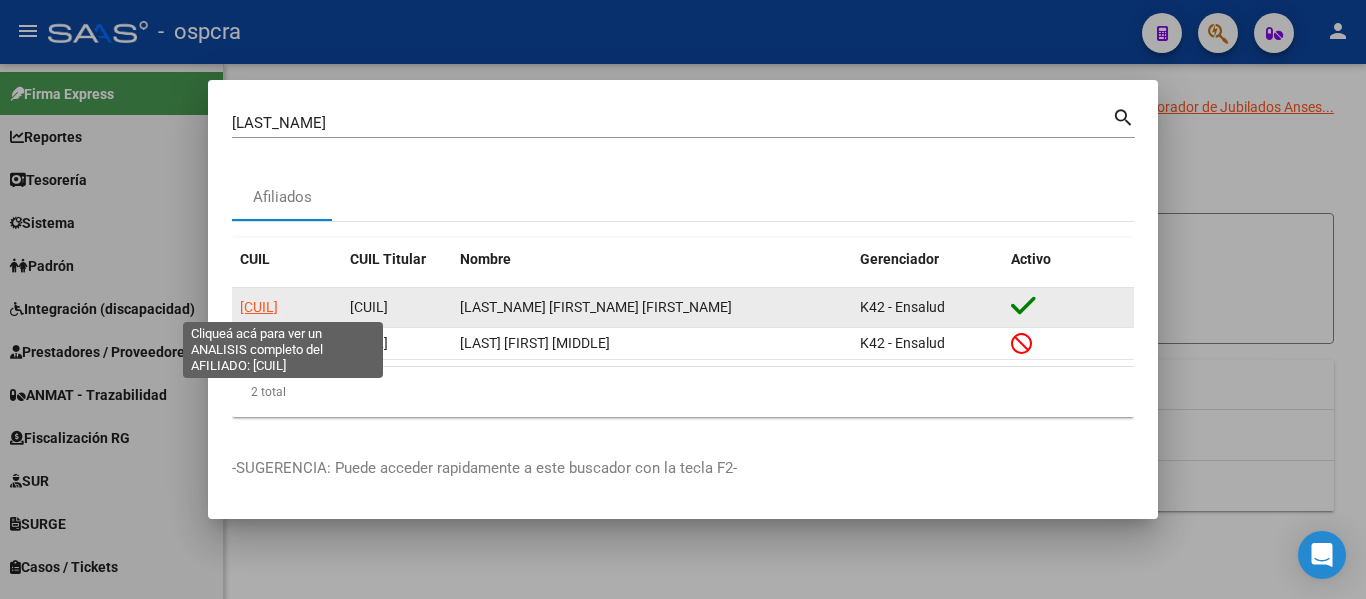 click on "[CUIL]" 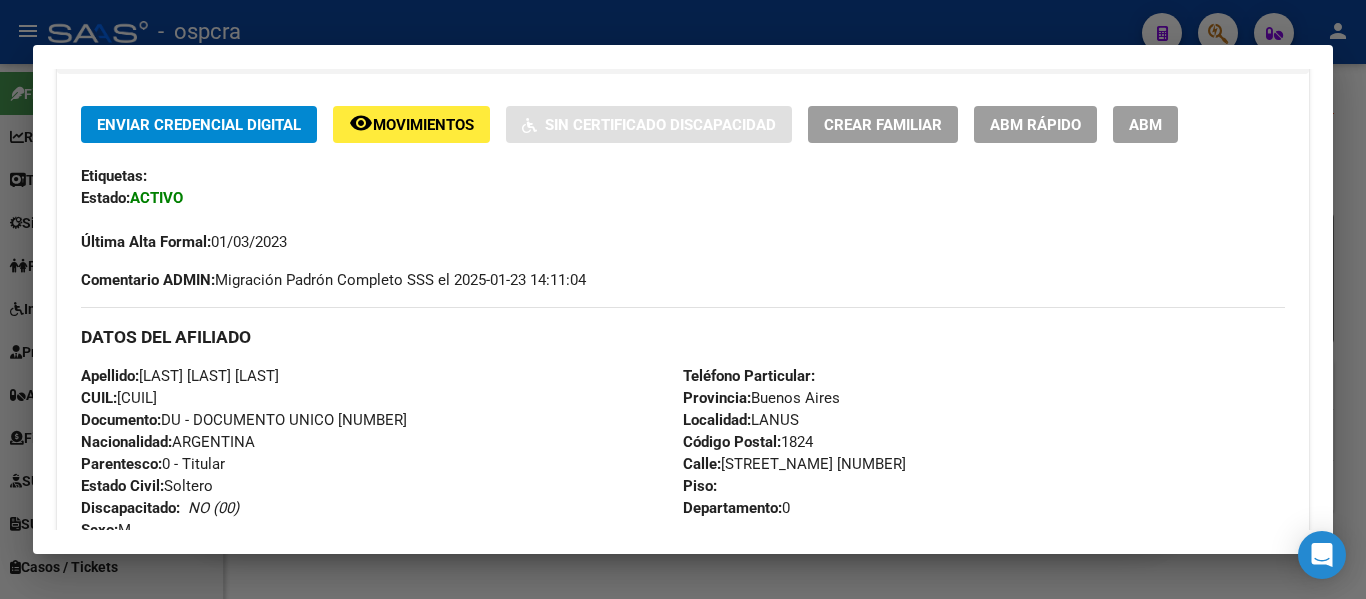 scroll, scrollTop: 806, scrollLeft: 0, axis: vertical 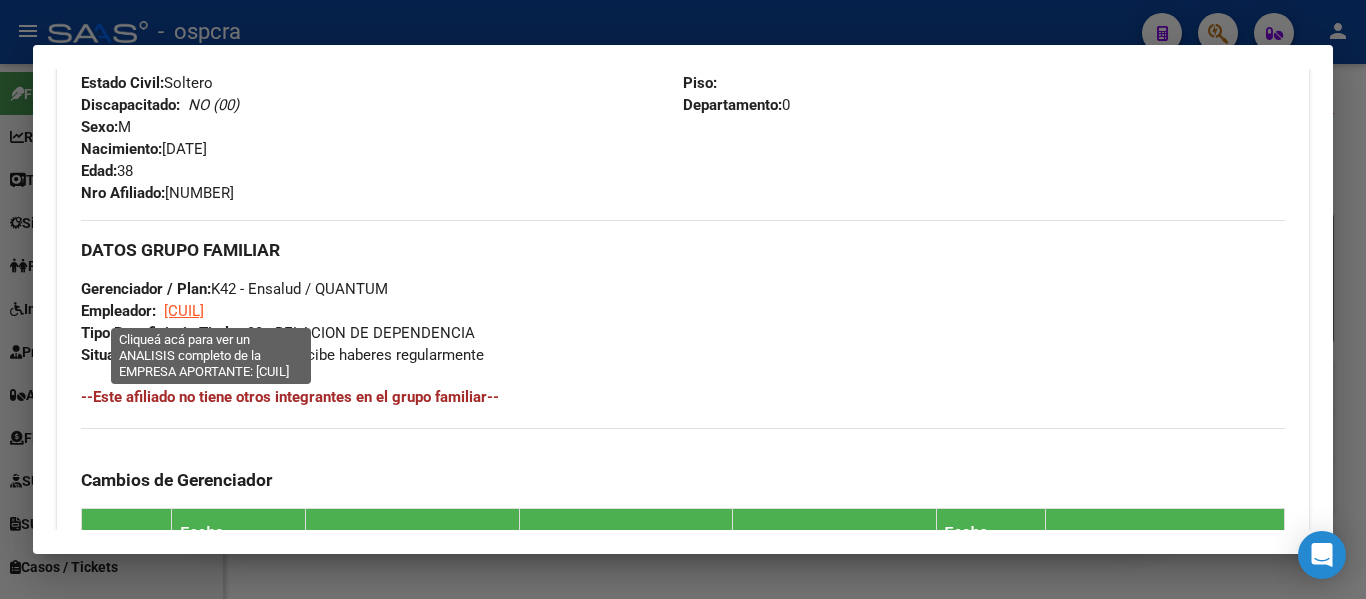 click on "[CUIL]" at bounding box center (184, 311) 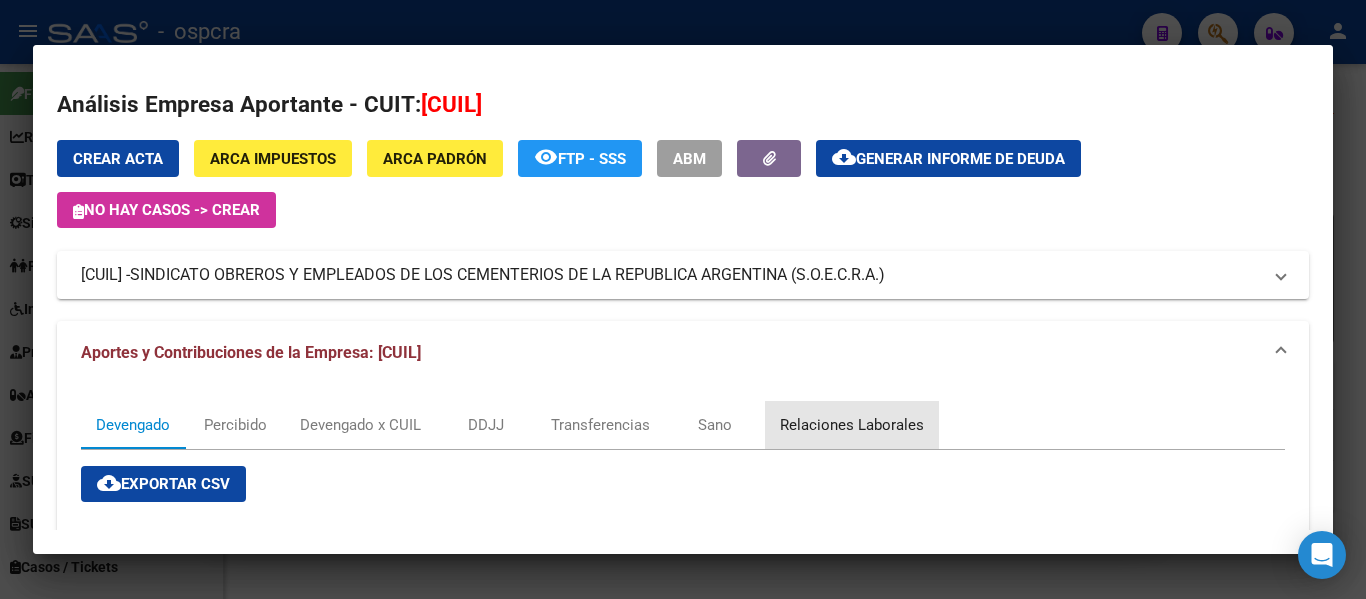 click on "Relaciones Laborales" at bounding box center [852, 425] 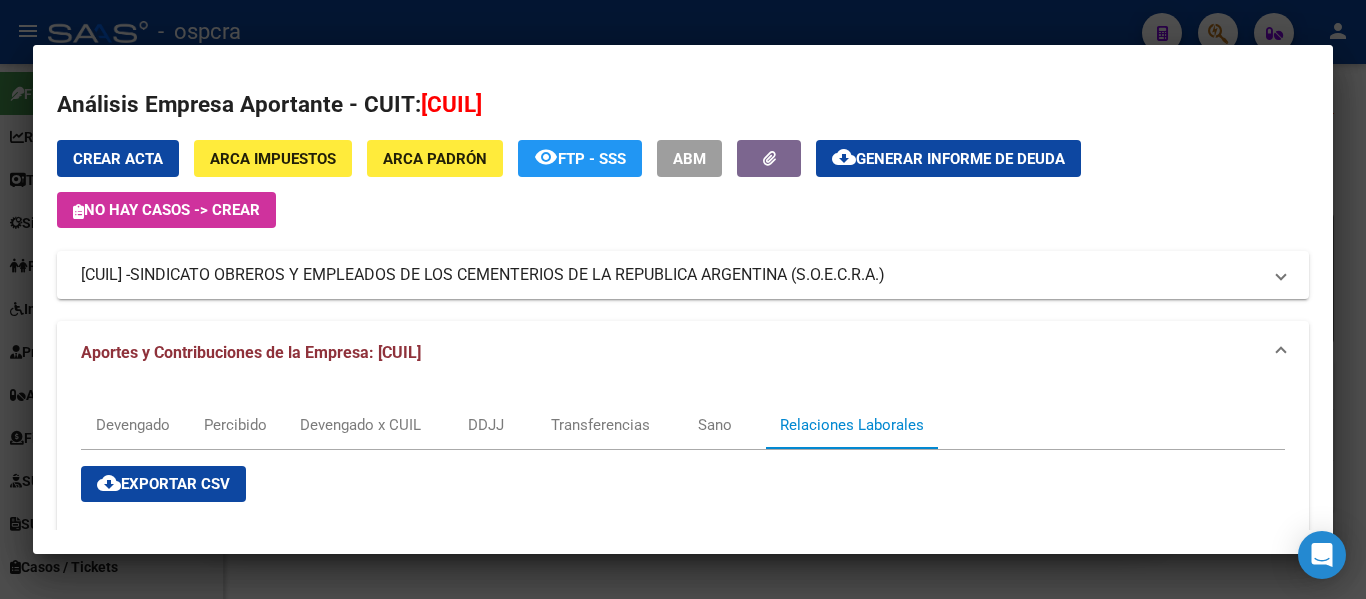 scroll, scrollTop: 403, scrollLeft: 0, axis: vertical 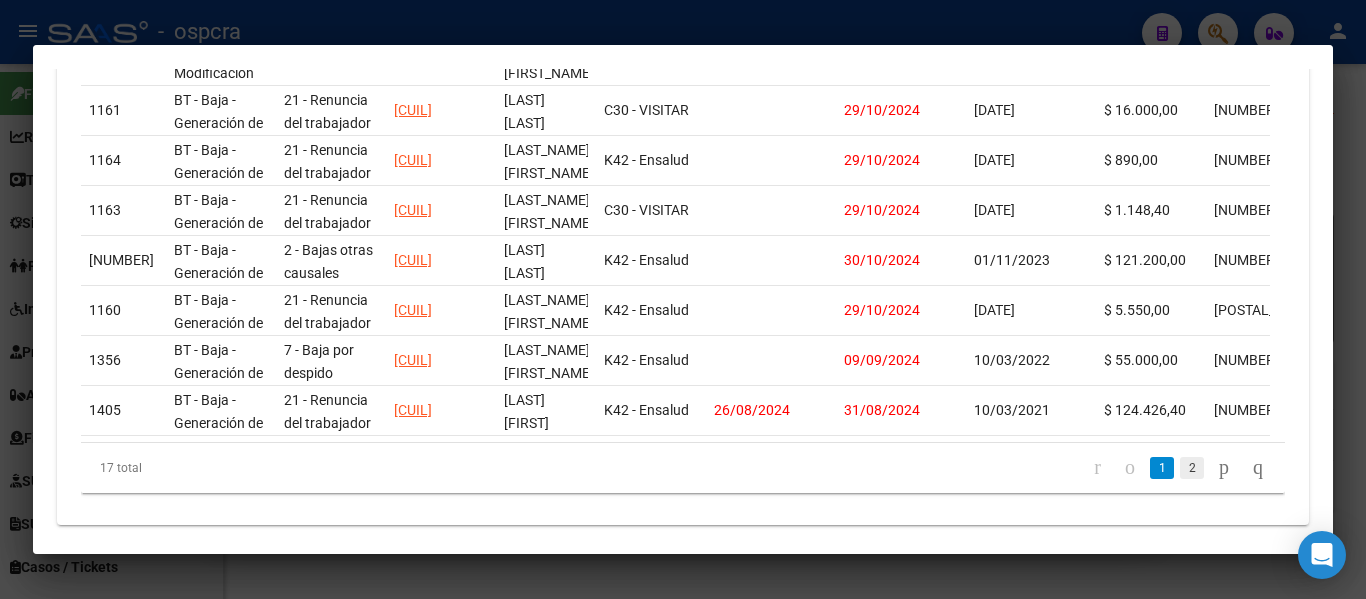 click on "2" 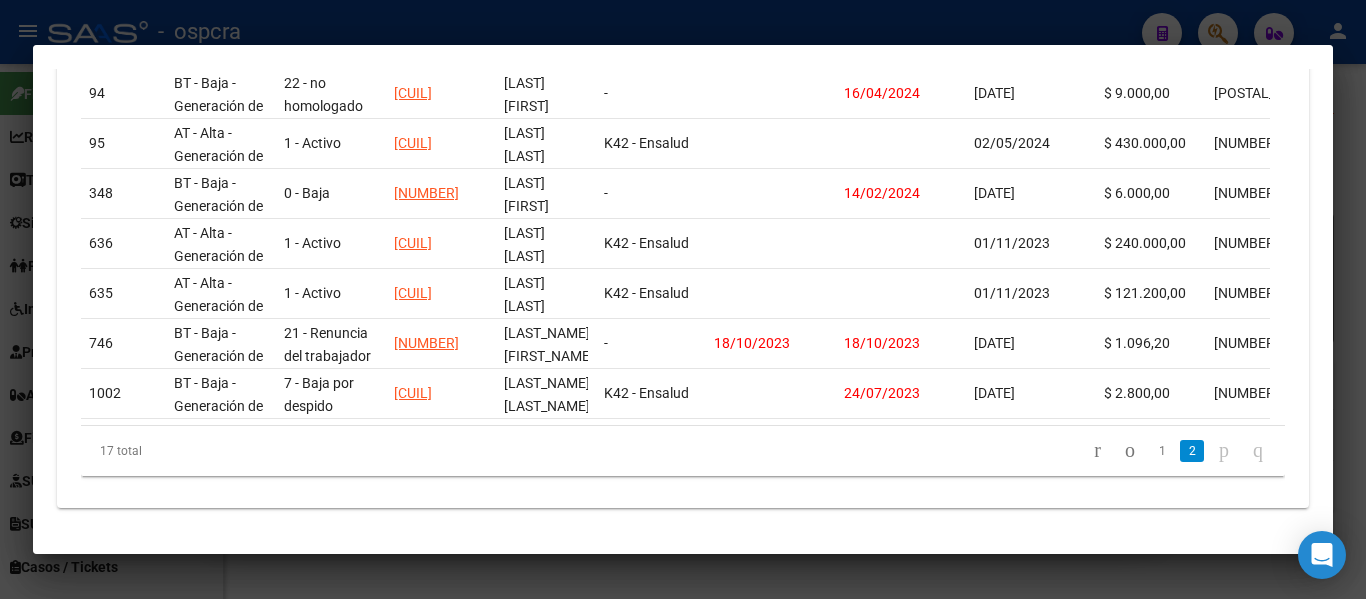 scroll, scrollTop: 689, scrollLeft: 0, axis: vertical 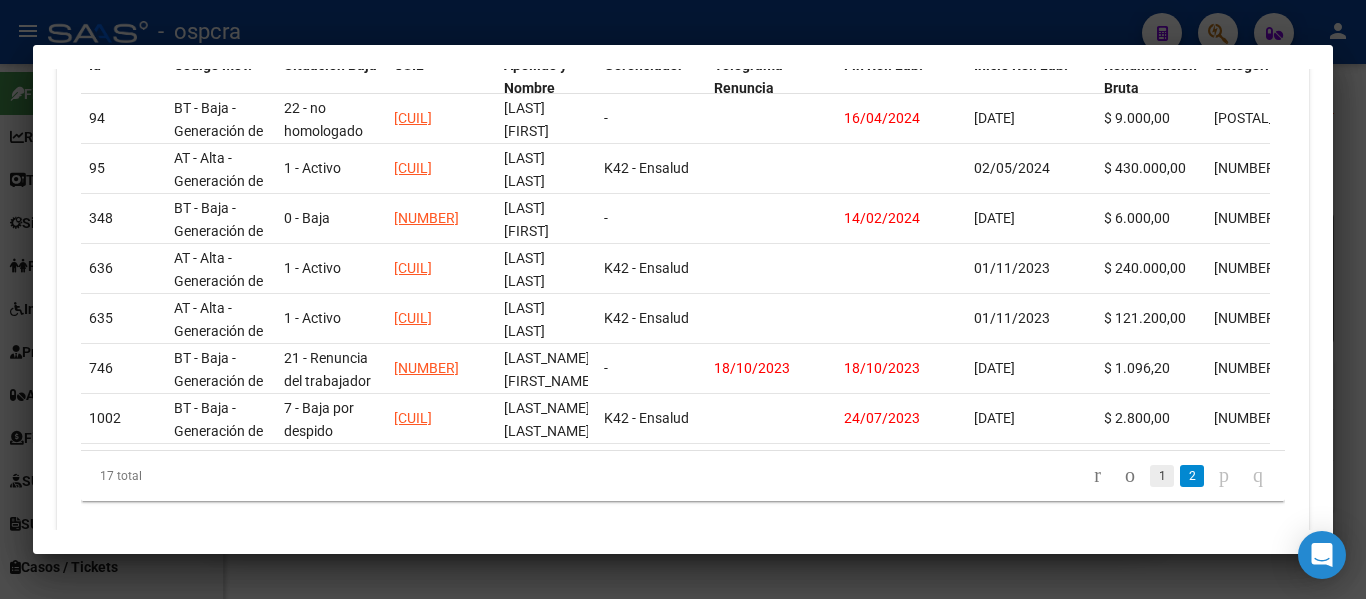 click on "1" 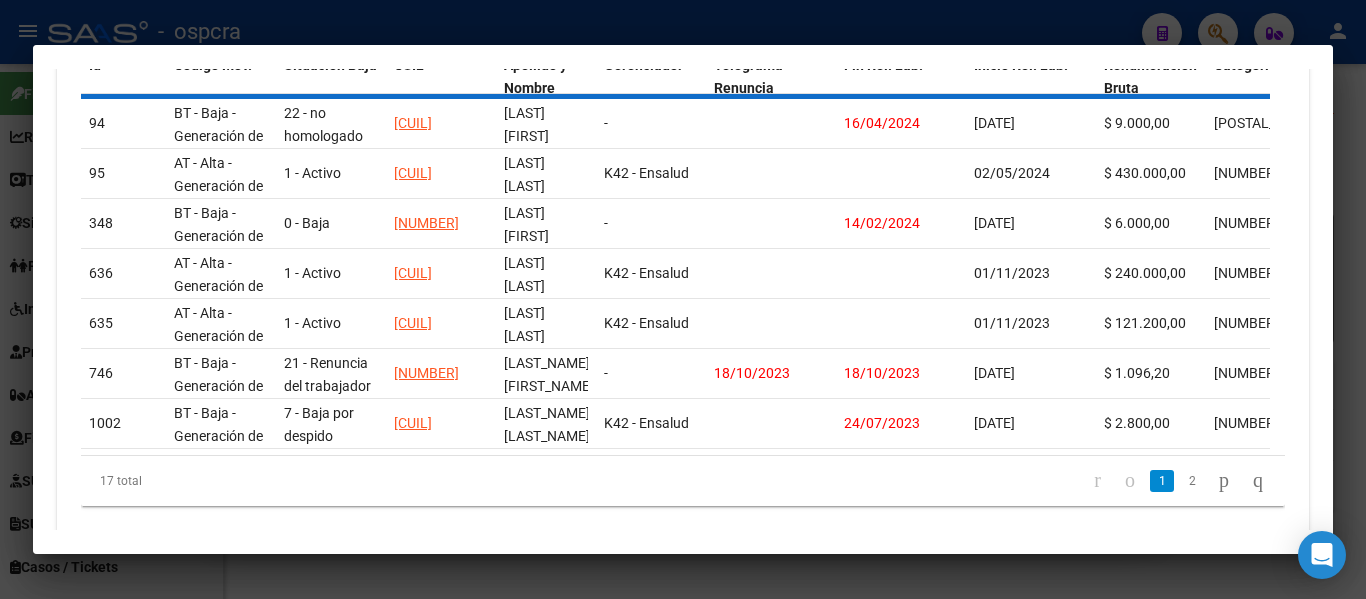 scroll, scrollTop: 649, scrollLeft: 0, axis: vertical 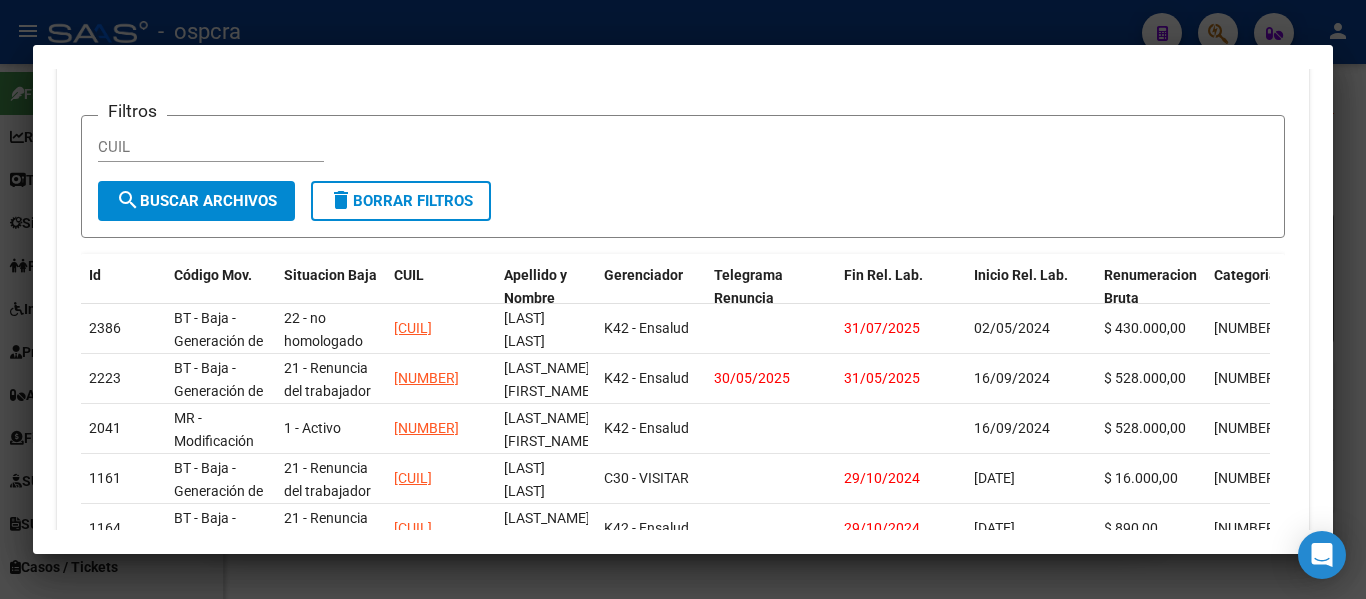 click at bounding box center [683, 299] 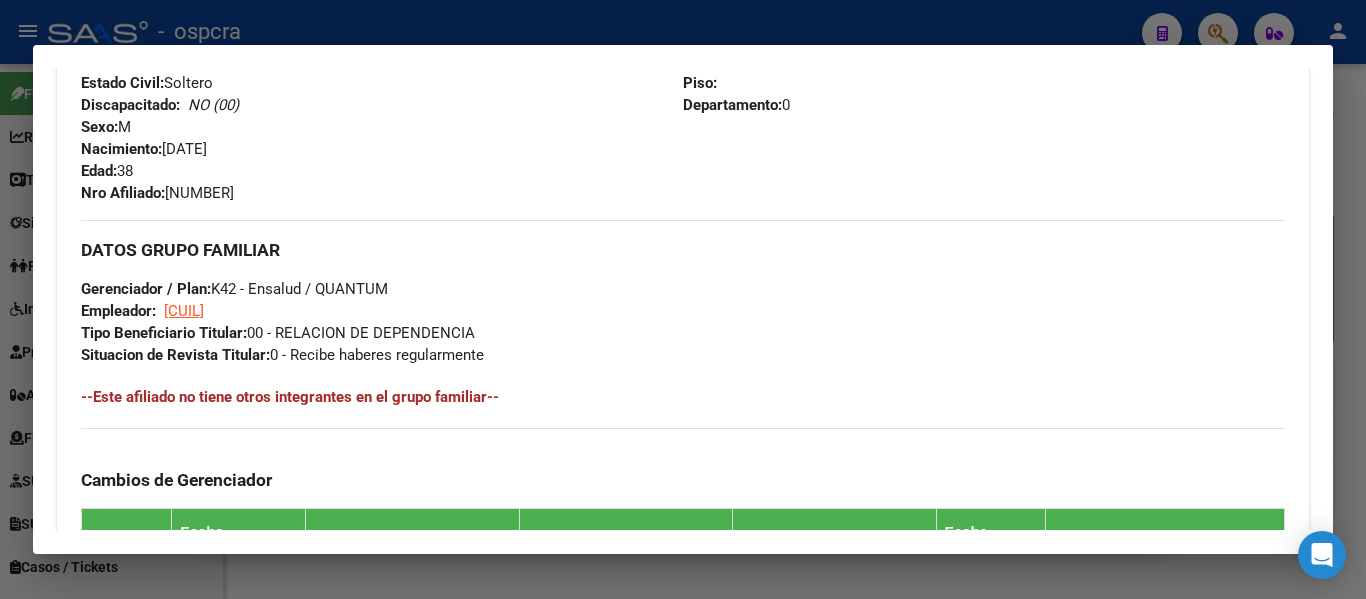 click at bounding box center [683, 299] 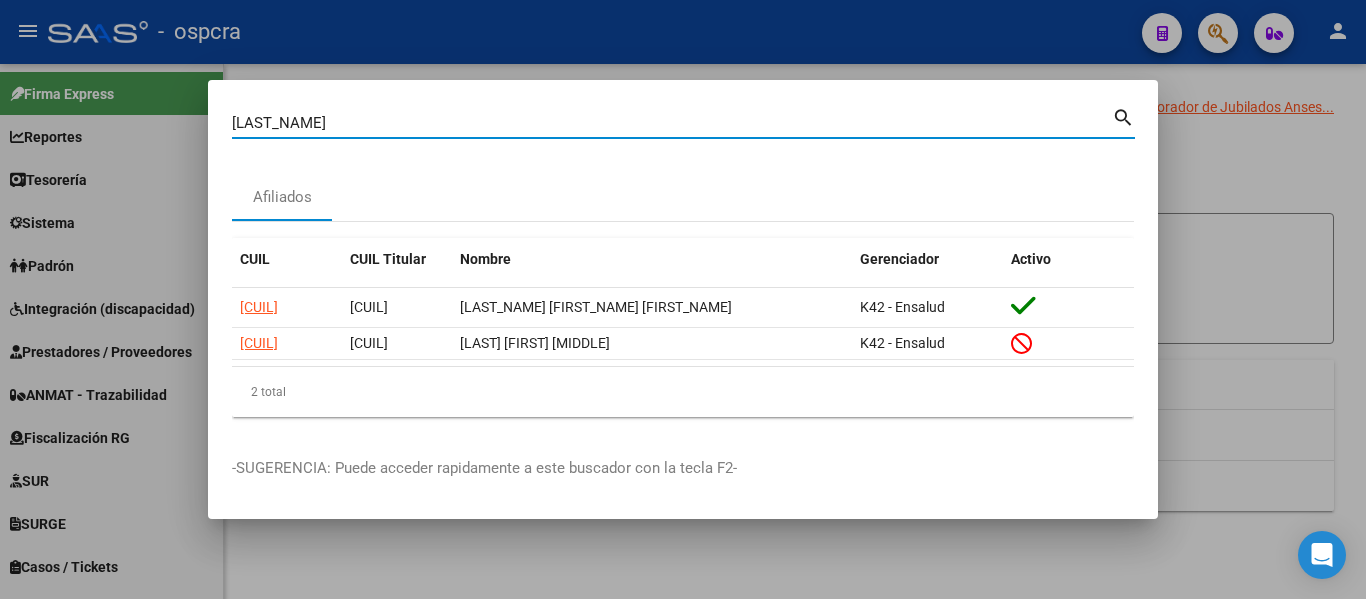 click on "[LAST_NAME]" at bounding box center (672, 123) 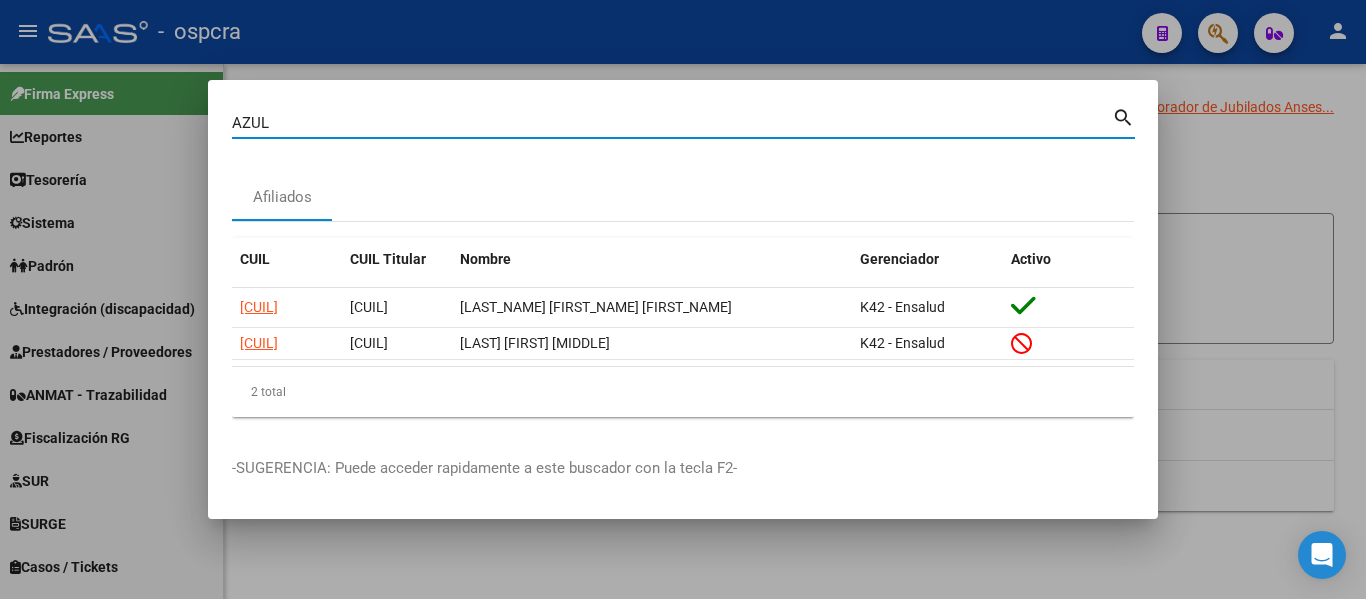 type on "AZUL" 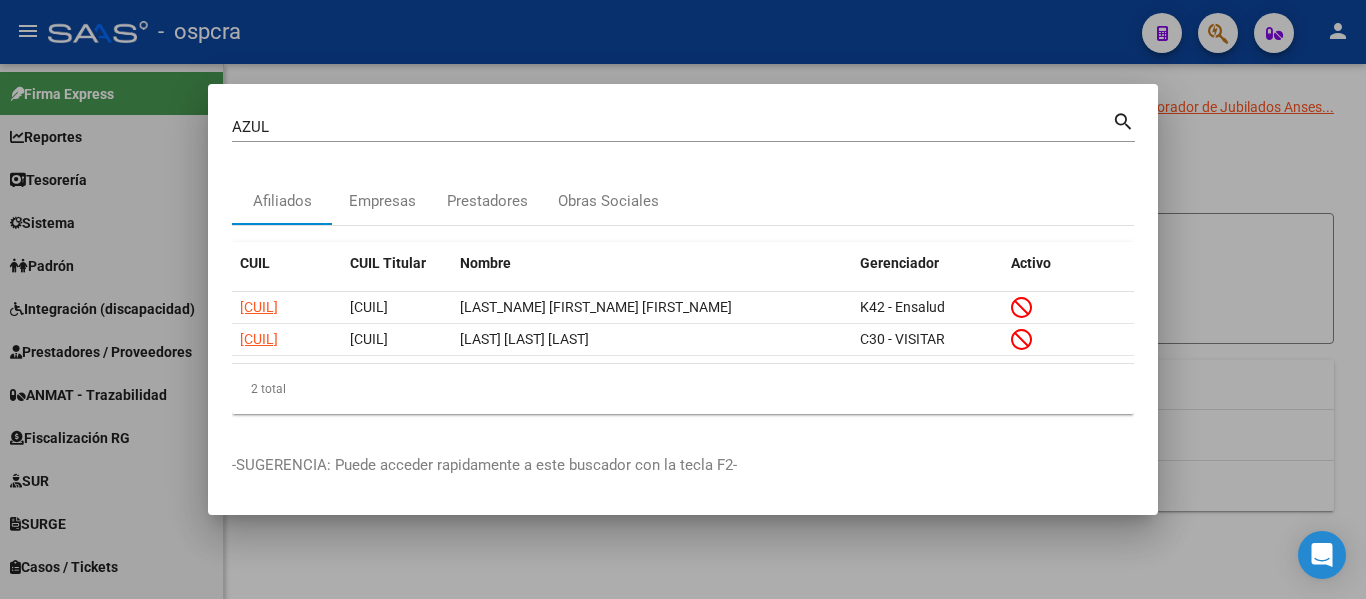click at bounding box center [683, 299] 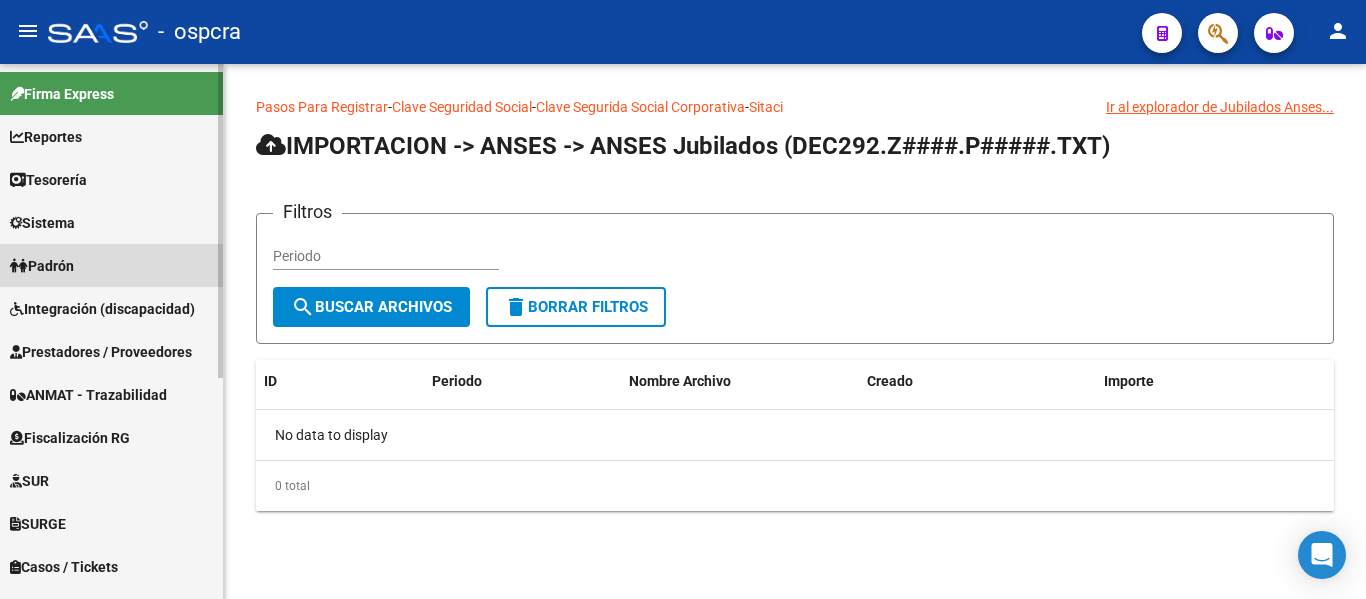 click on "Padrón" at bounding box center [111, 265] 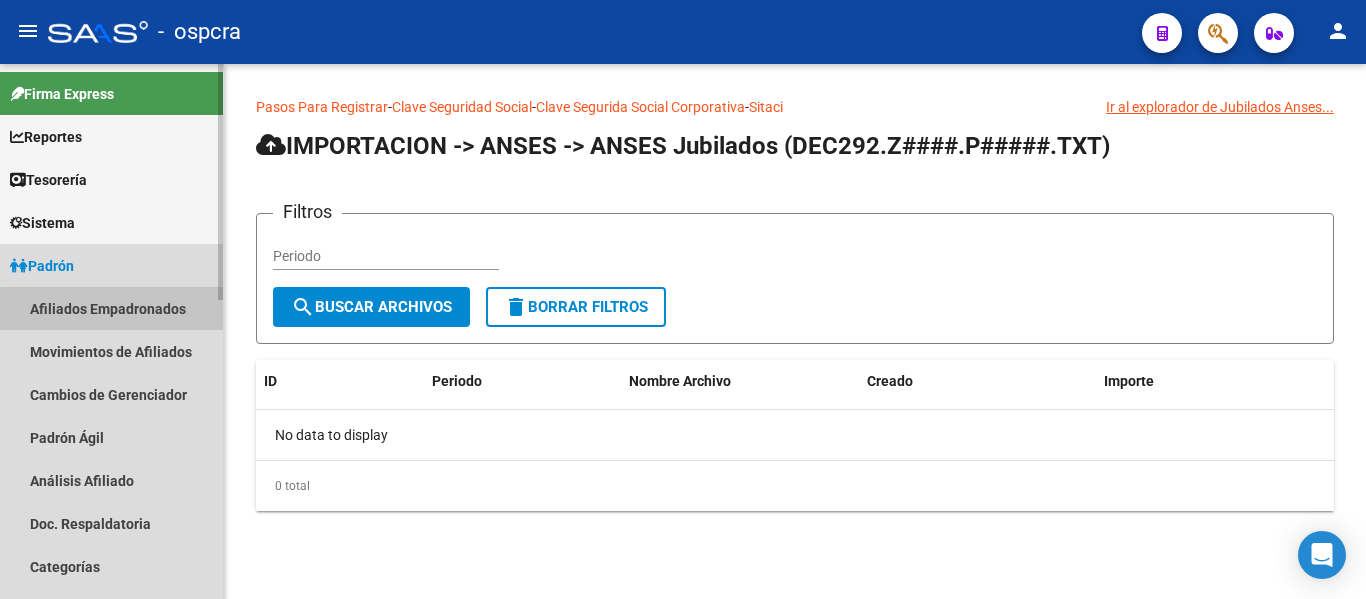 click on "Afiliados Empadronados" at bounding box center (111, 308) 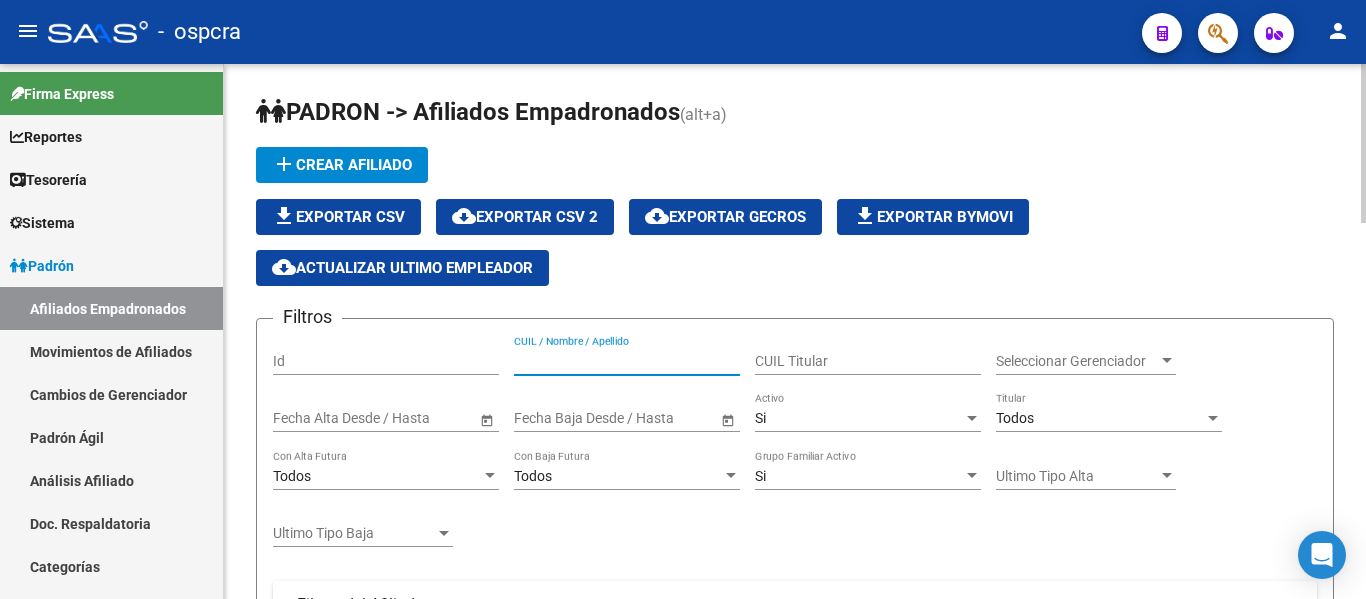 click on "CUIL / Nombre / Apellido" at bounding box center (627, 361) 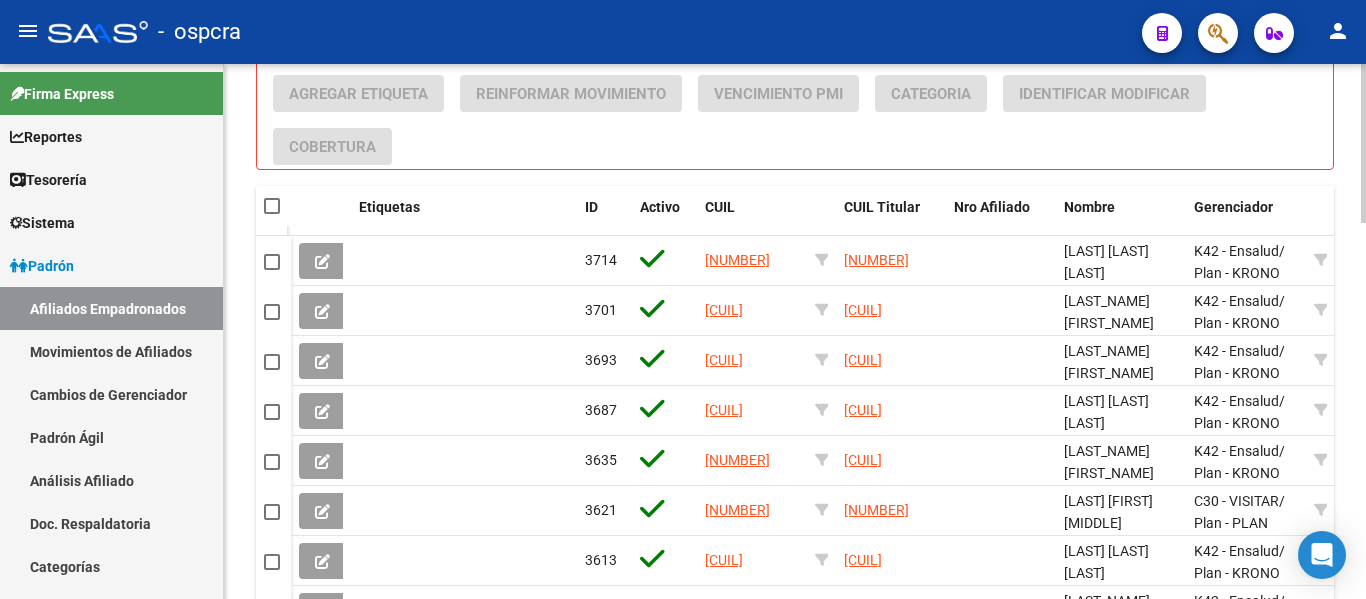 scroll, scrollTop: 1008, scrollLeft: 0, axis: vertical 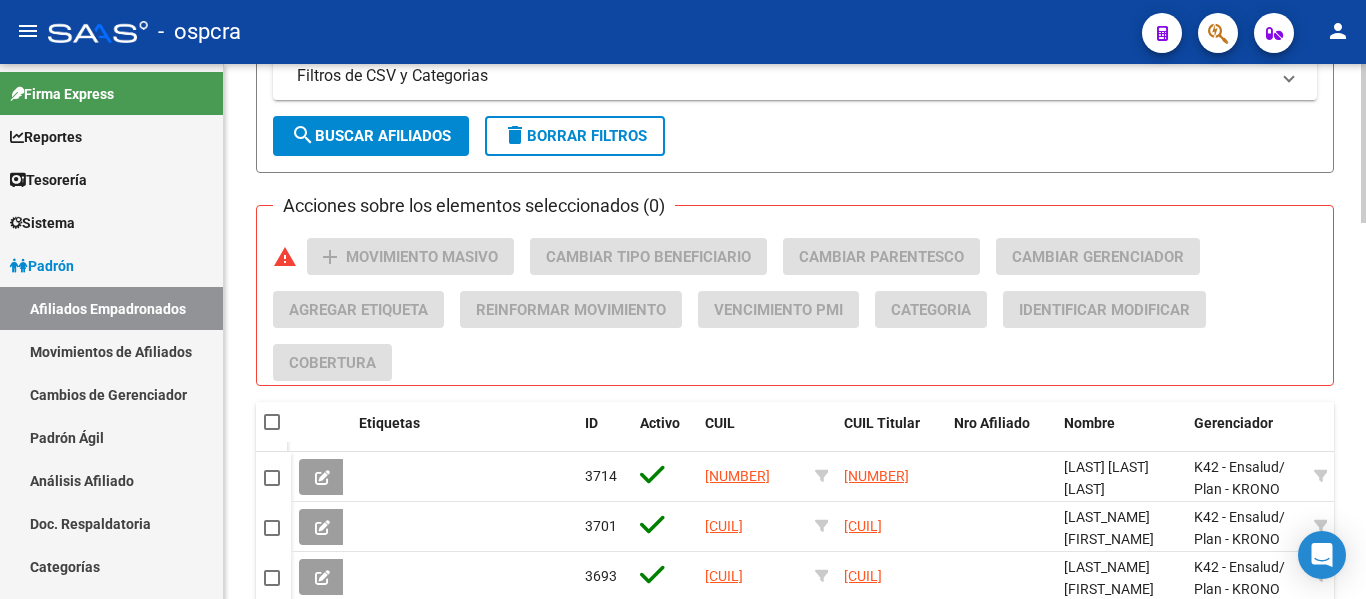 click 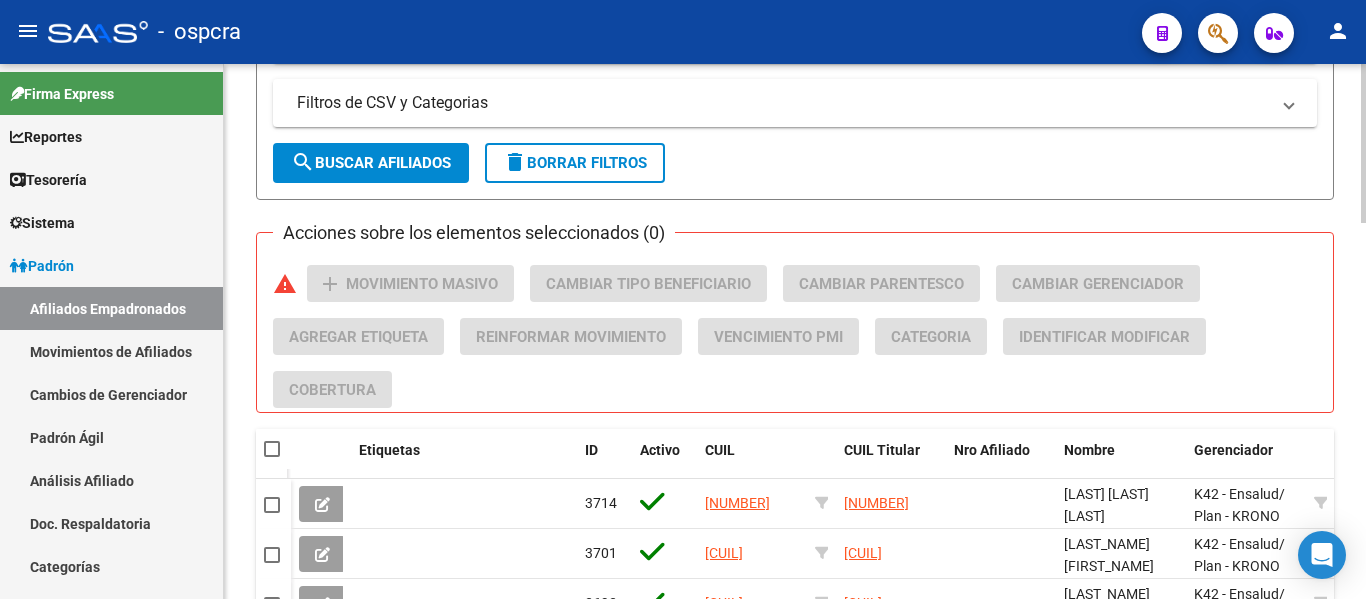 type on "ALI" 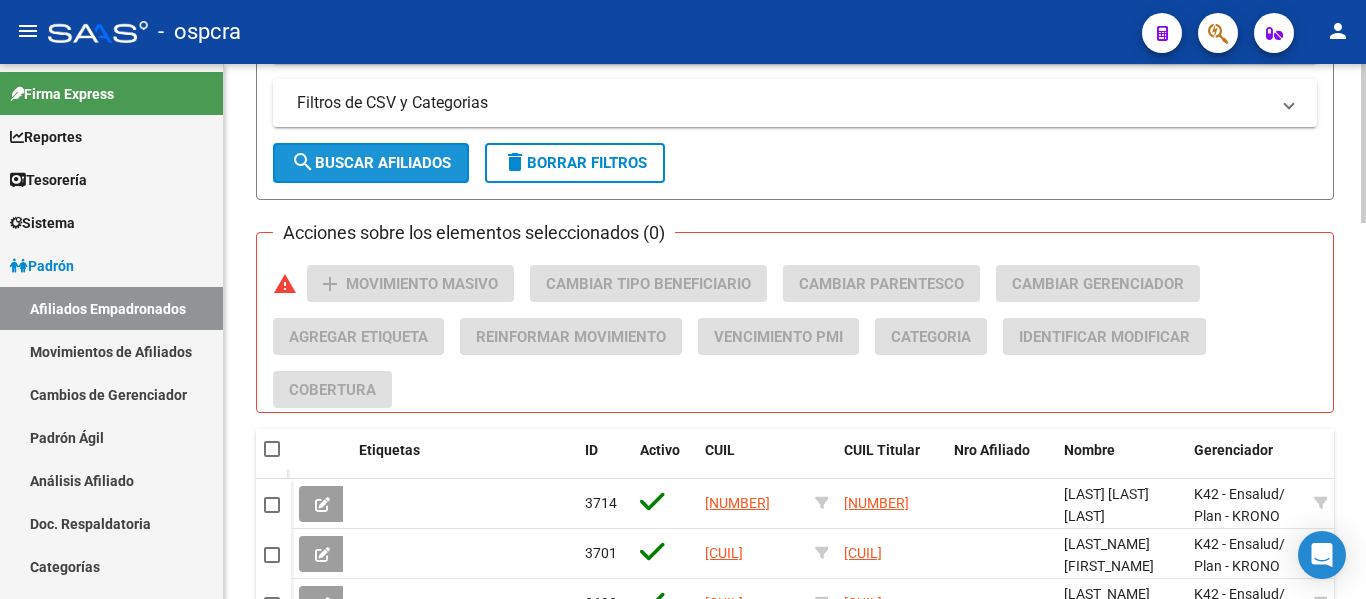 click on "search  Buscar Afiliados" 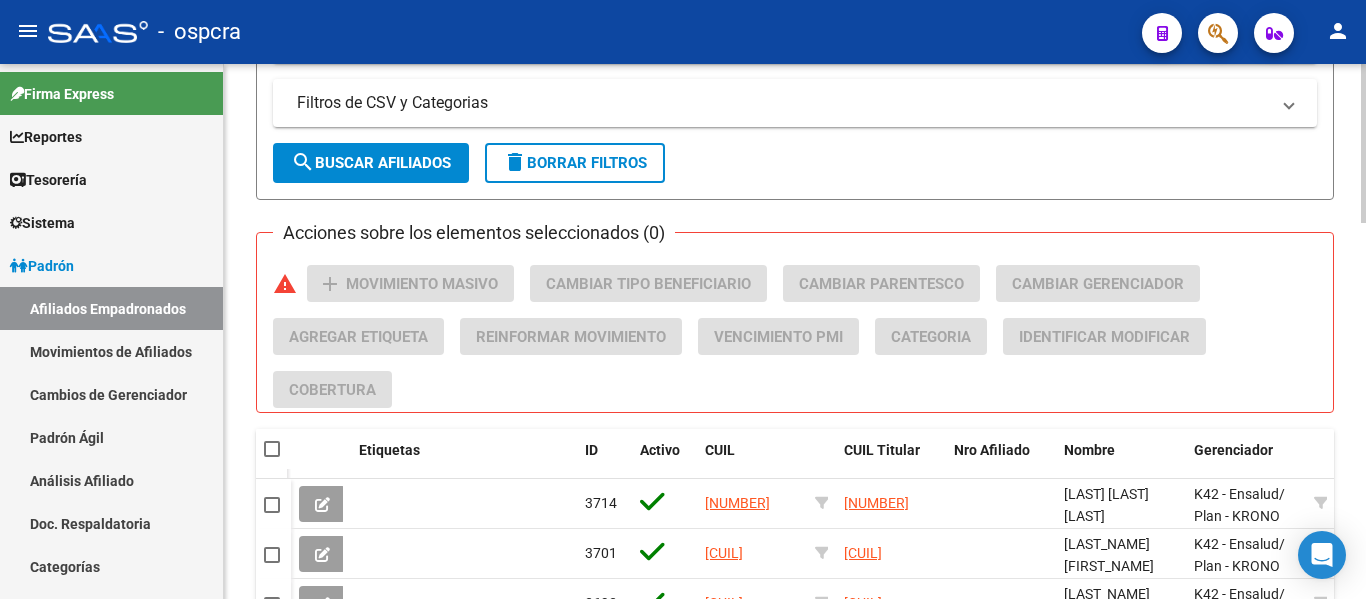 scroll, scrollTop: 223, scrollLeft: 0, axis: vertical 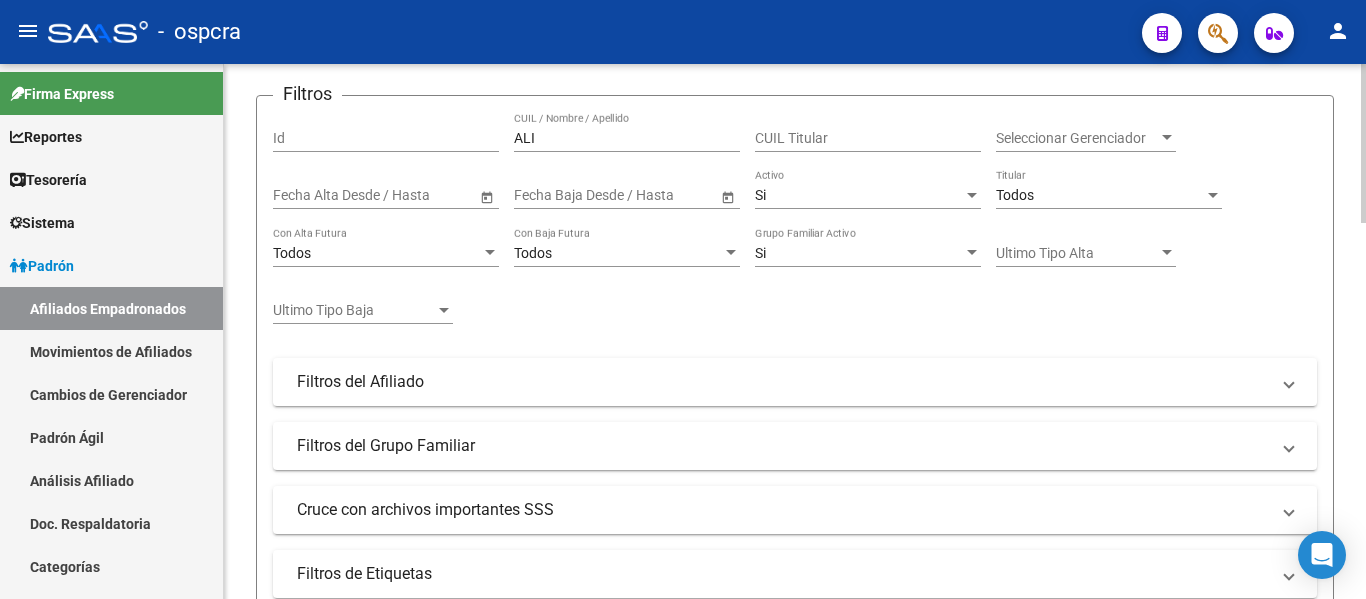 click 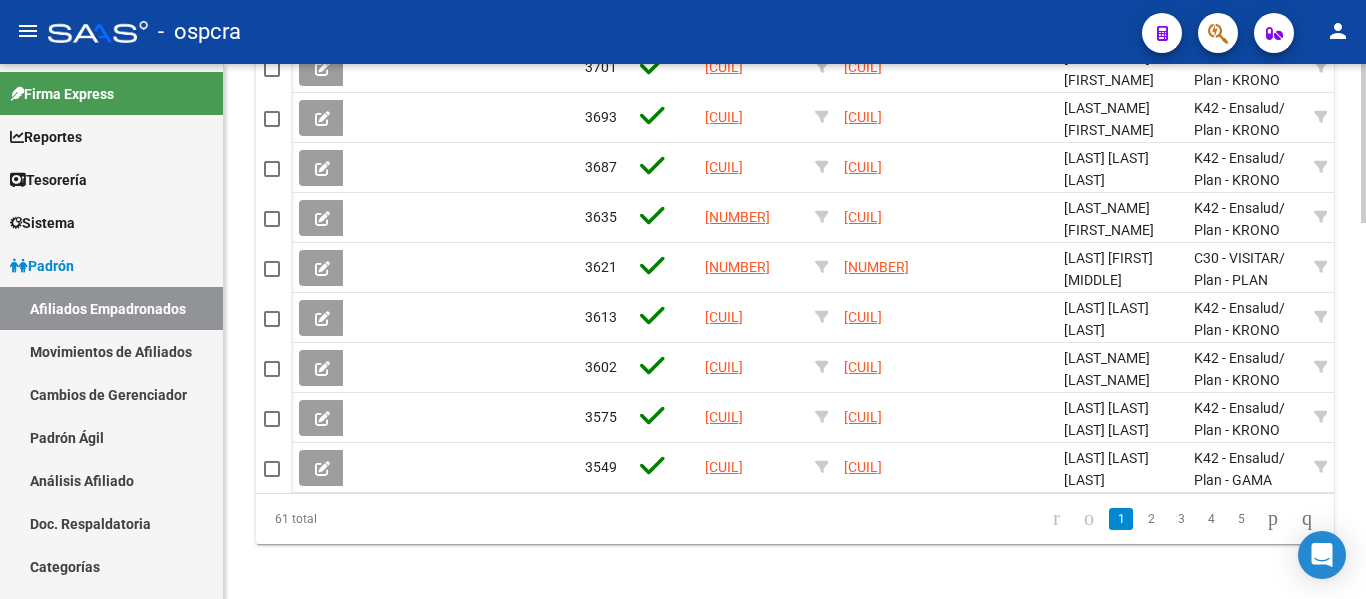 scroll, scrollTop: 1268, scrollLeft: 0, axis: vertical 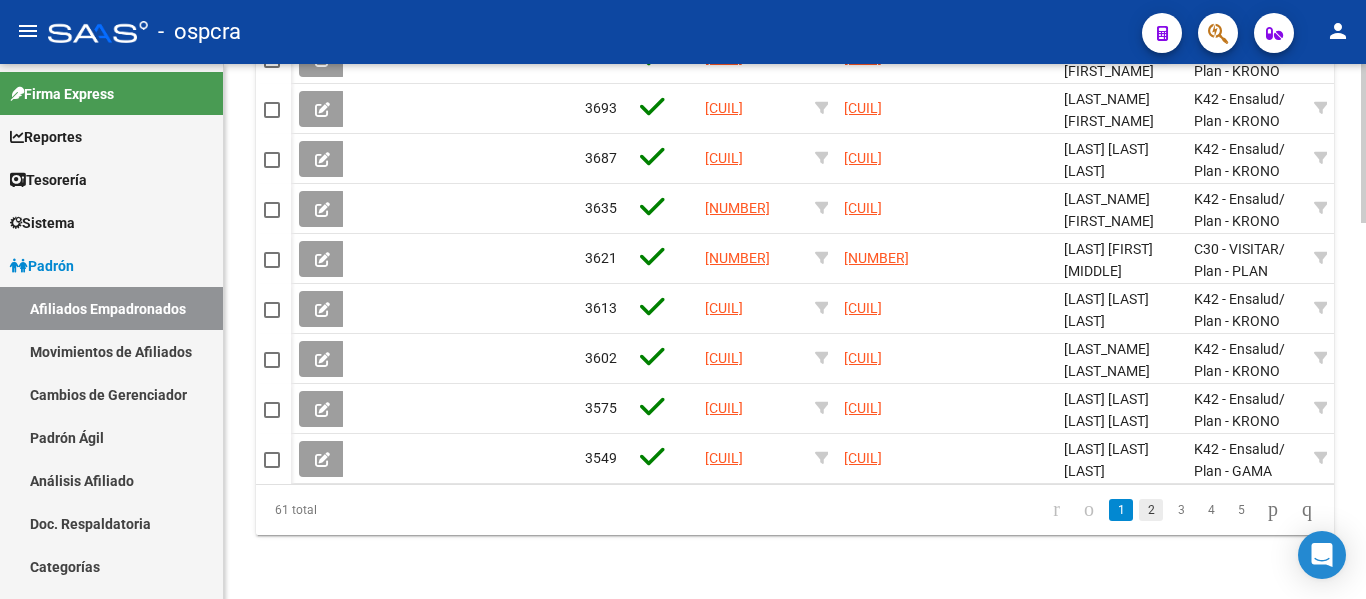 click on "2" 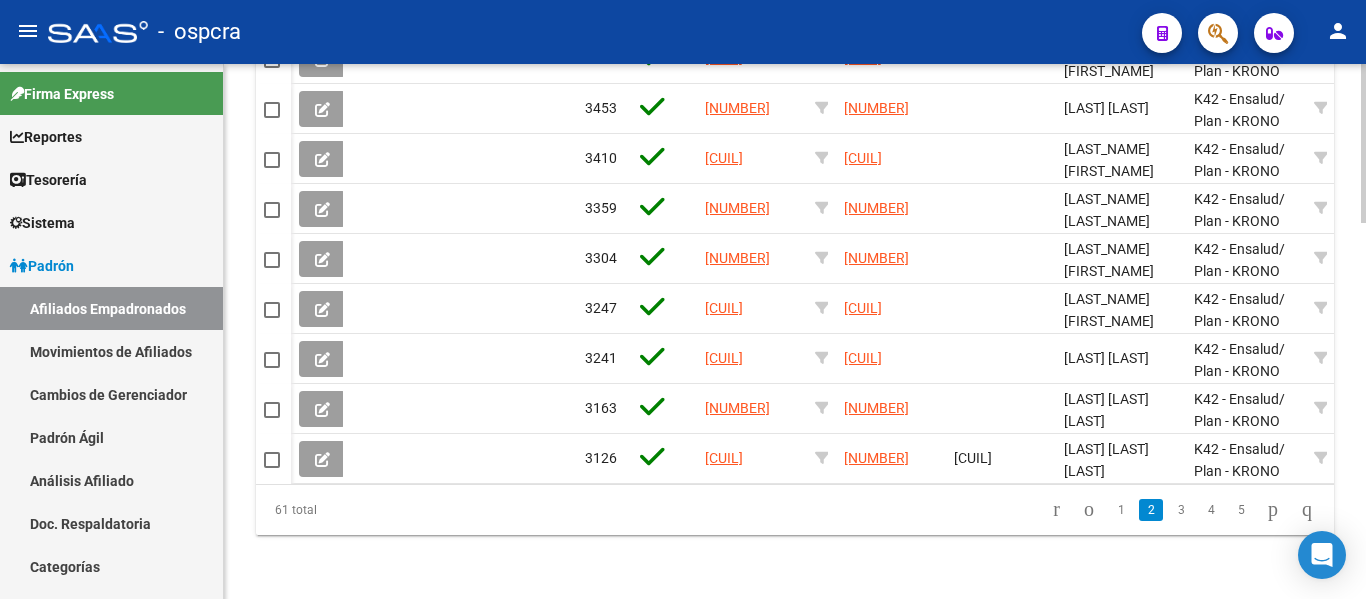 scroll, scrollTop: 1268, scrollLeft: 0, axis: vertical 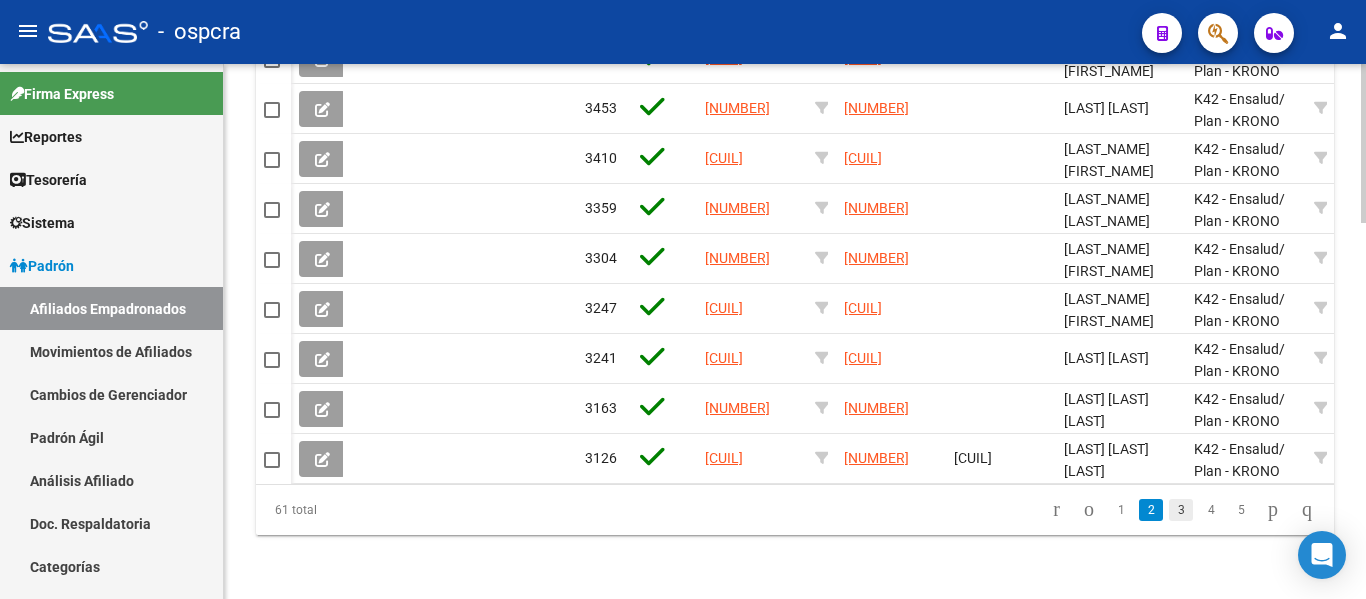 click on "3" 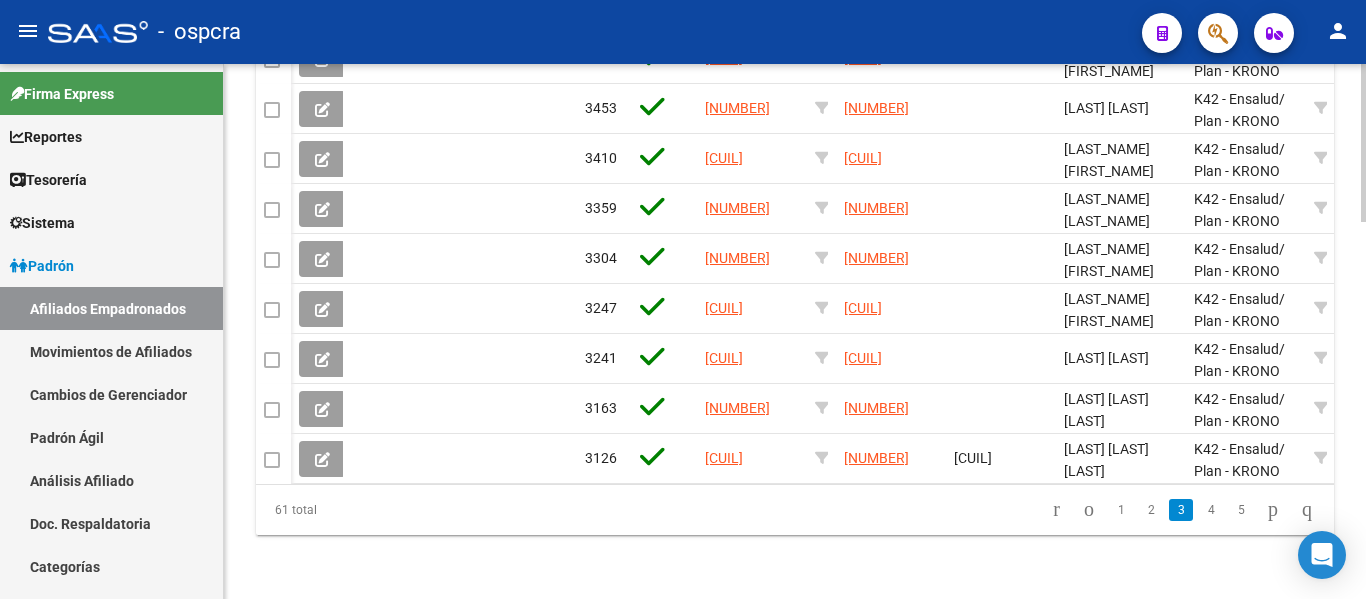 click on "61 total   1   2   3   4   5" 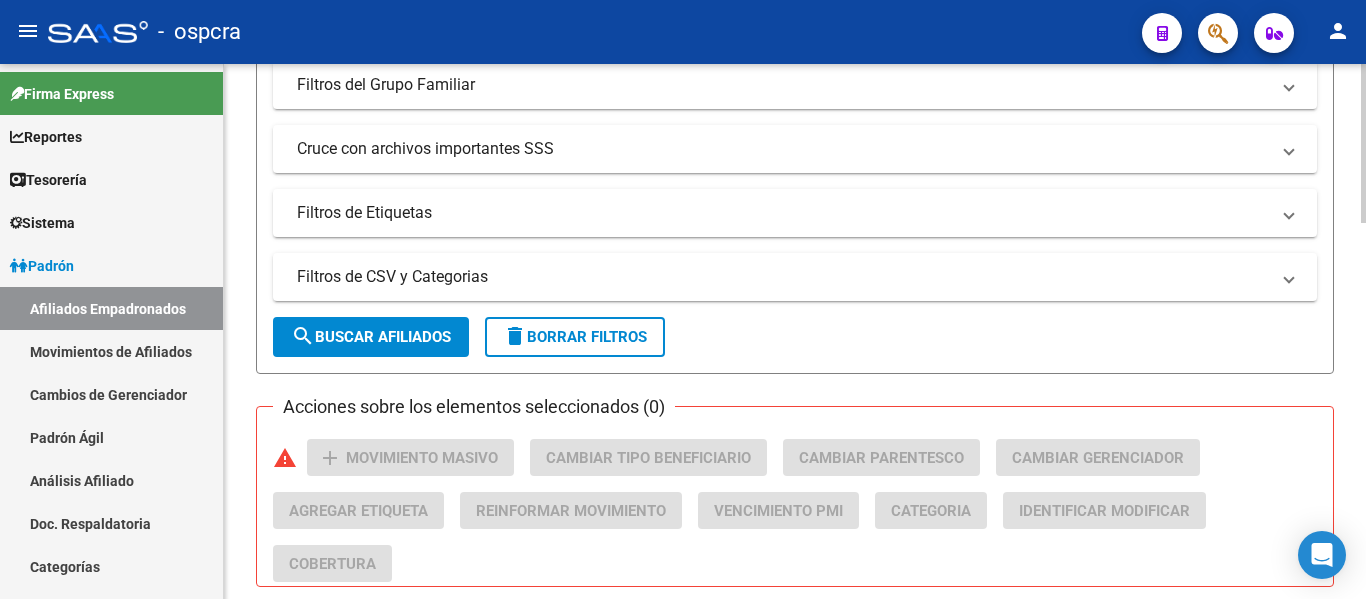 scroll, scrollTop: 0, scrollLeft: 0, axis: both 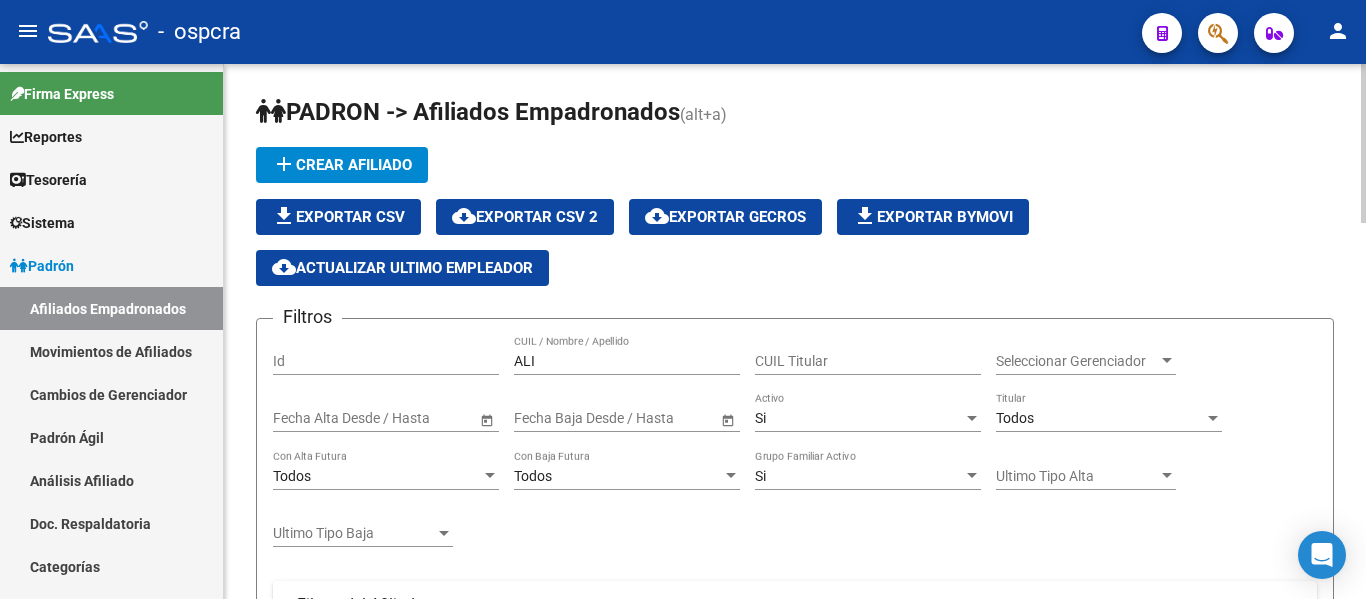 click on "SINDICATO OBREROS Y EMPLEADOS DE LOS CEMENTERIOS DE LA REPUBLICA ARGENTINA (S.O.E.C.R.A.)" at bounding box center (683, 299) 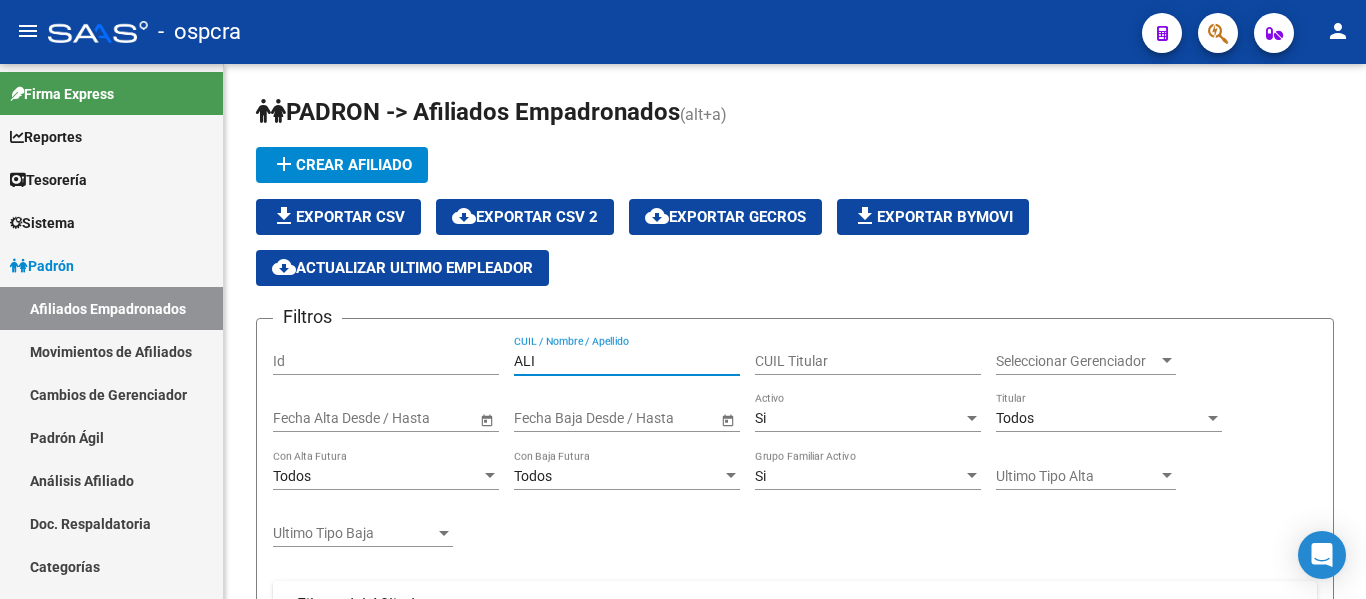 drag, startPoint x: 560, startPoint y: 364, endPoint x: 418, endPoint y: 354, distance: 142.35168 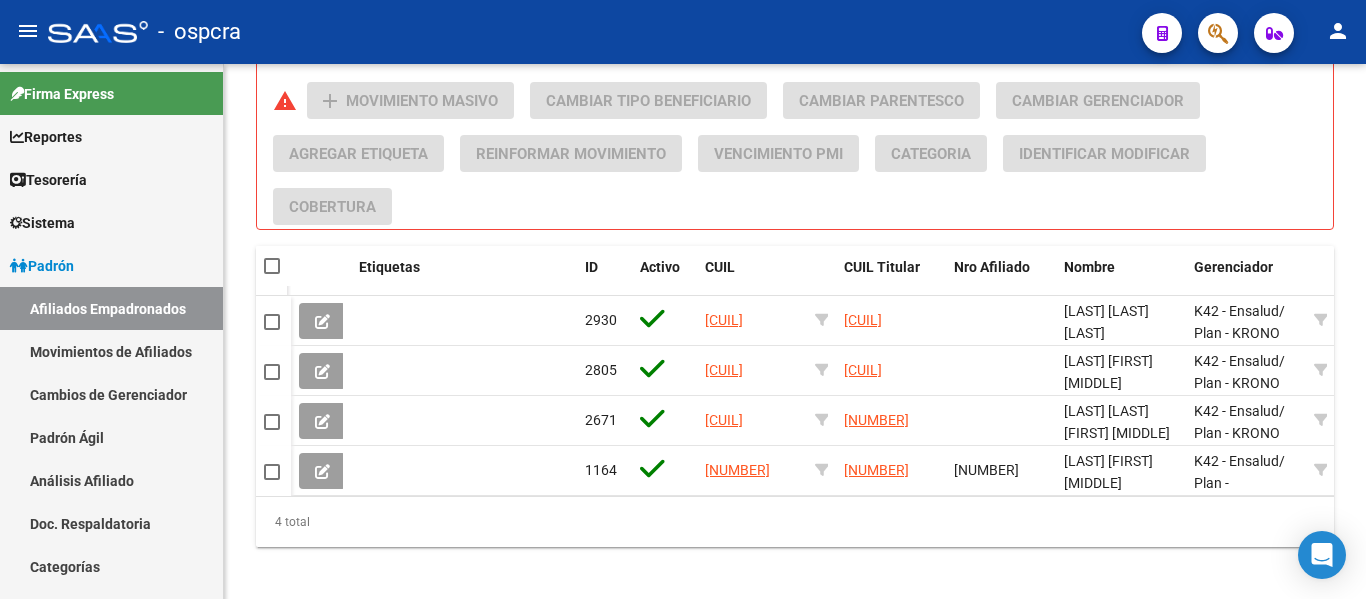 scroll, scrollTop: 947, scrollLeft: 0, axis: vertical 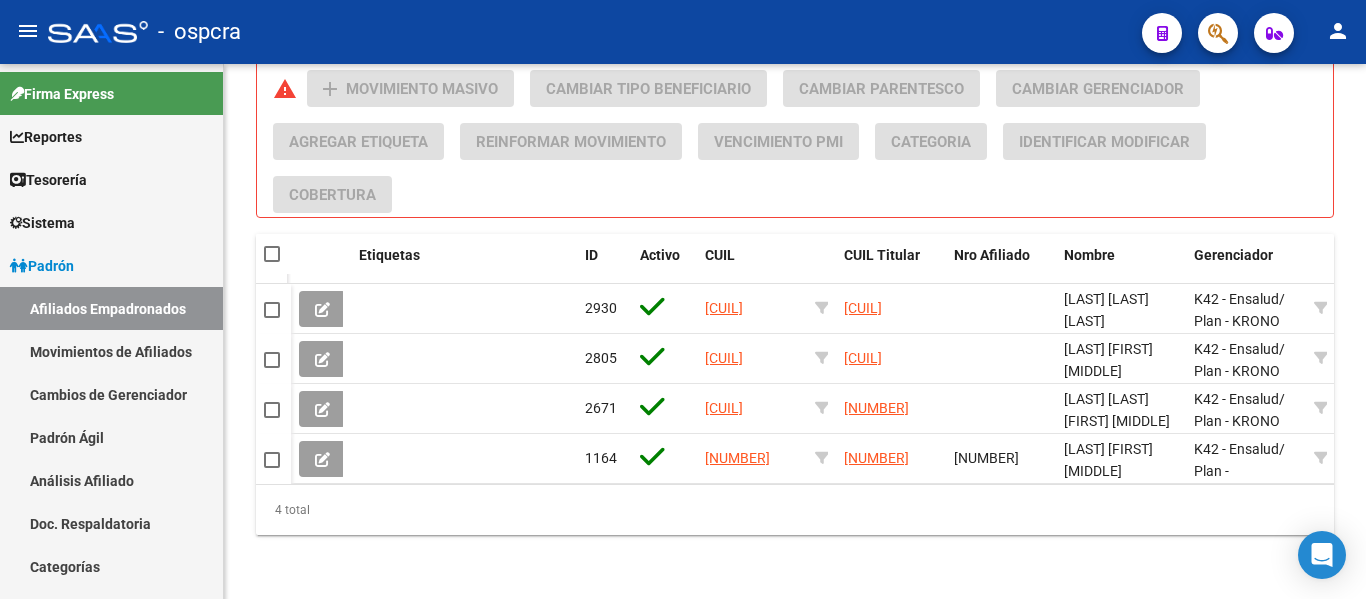 click 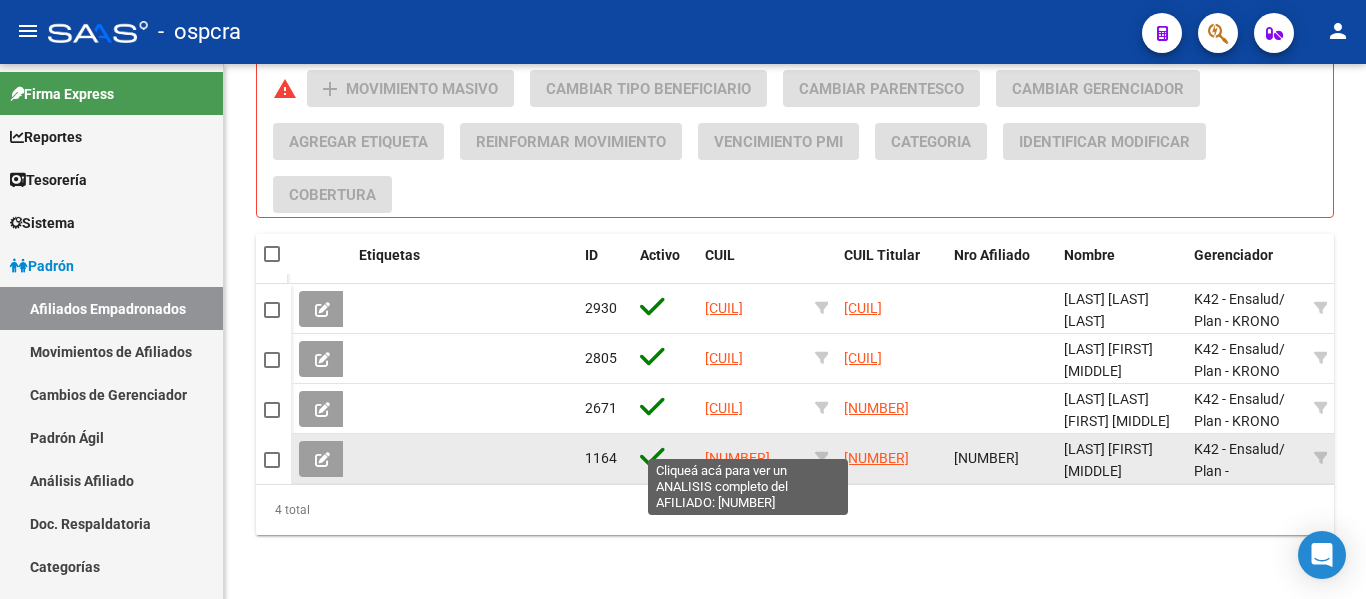 type on "[LAST_NAME]" 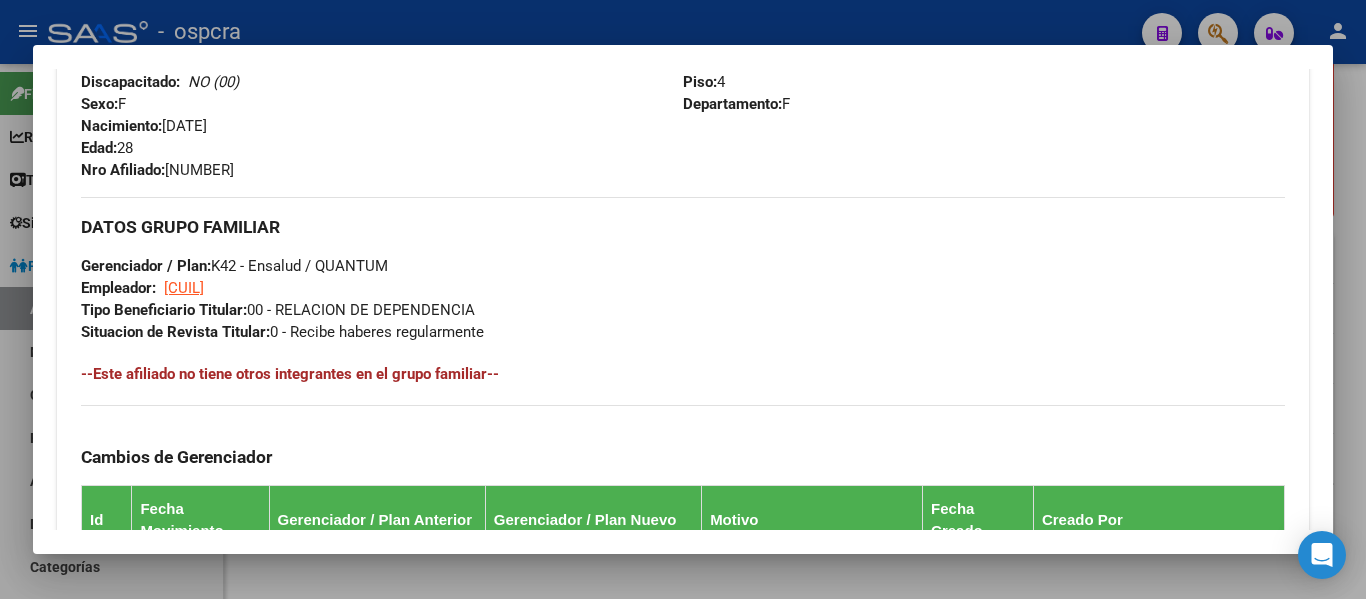 scroll, scrollTop: 842, scrollLeft: 0, axis: vertical 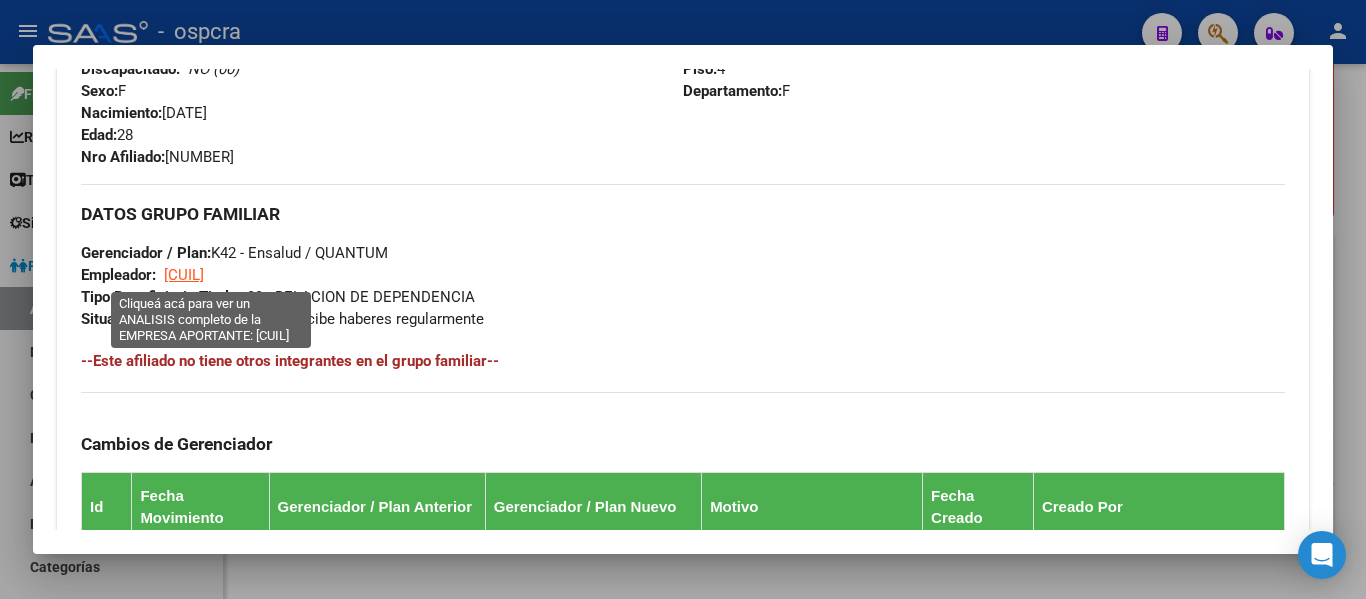 click on "[CUIL]" at bounding box center (184, 275) 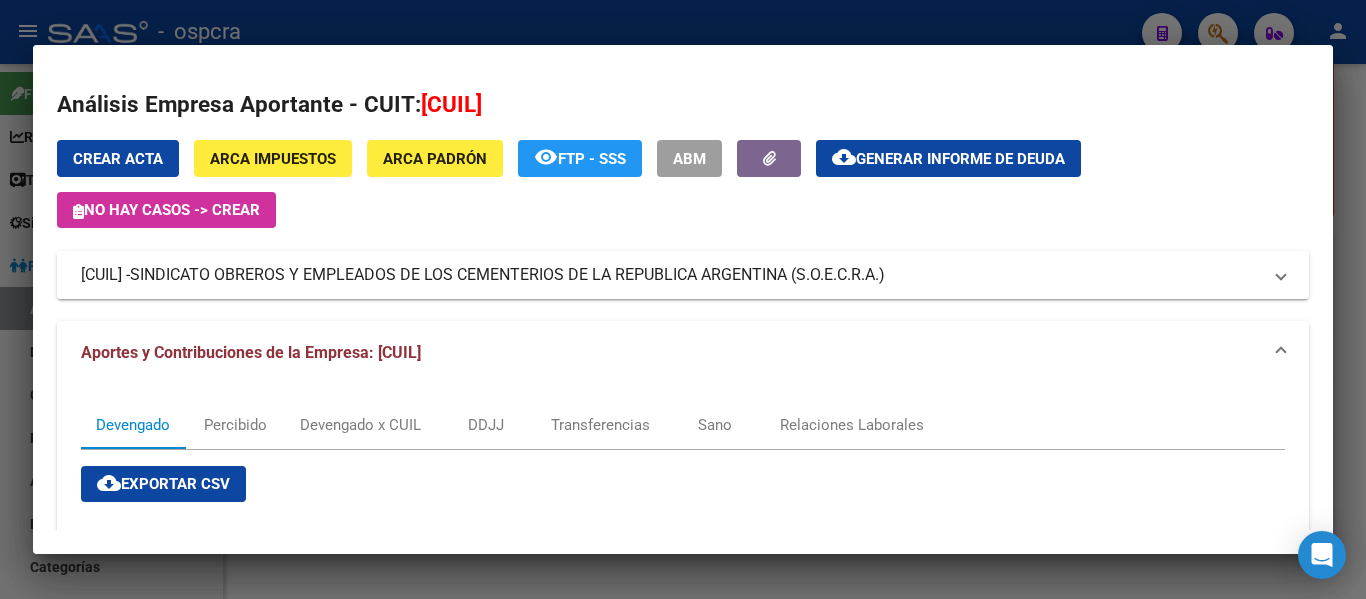 click on "SINDICATO OBREROS Y EMPLEADOS DE LOS CEMENTERIOS DE LA REPUBLICA ARGENTINA (S.O.E.C.R.A.)" at bounding box center [507, 275] 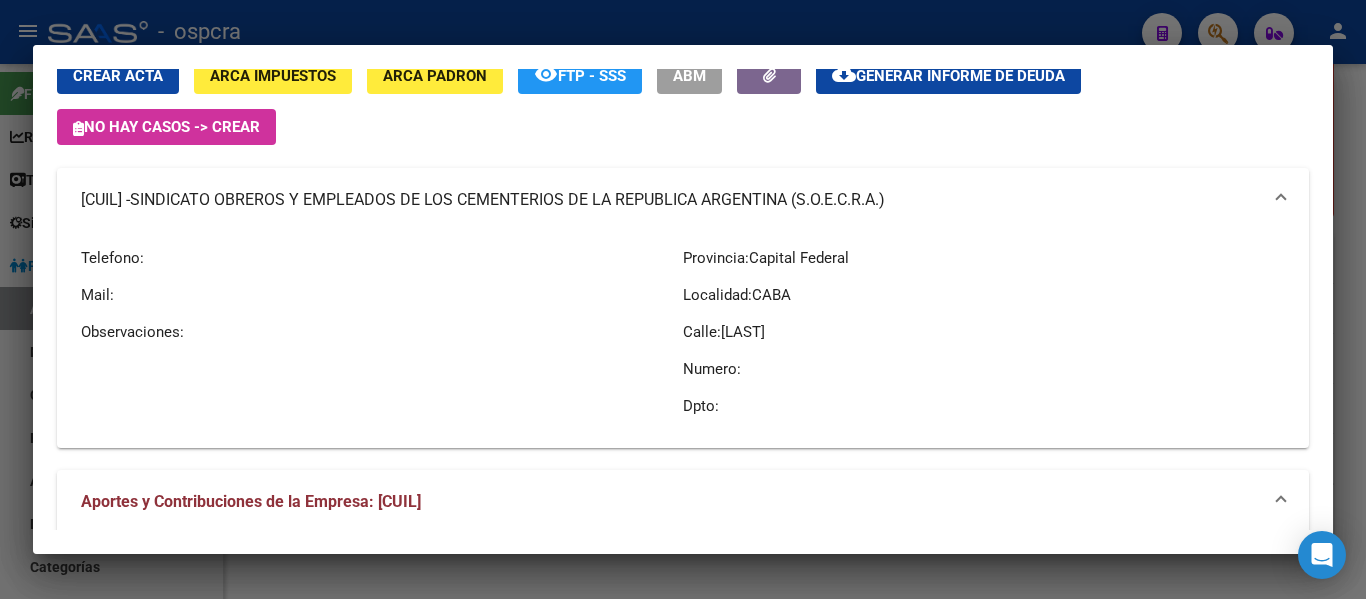 scroll, scrollTop: 0, scrollLeft: 0, axis: both 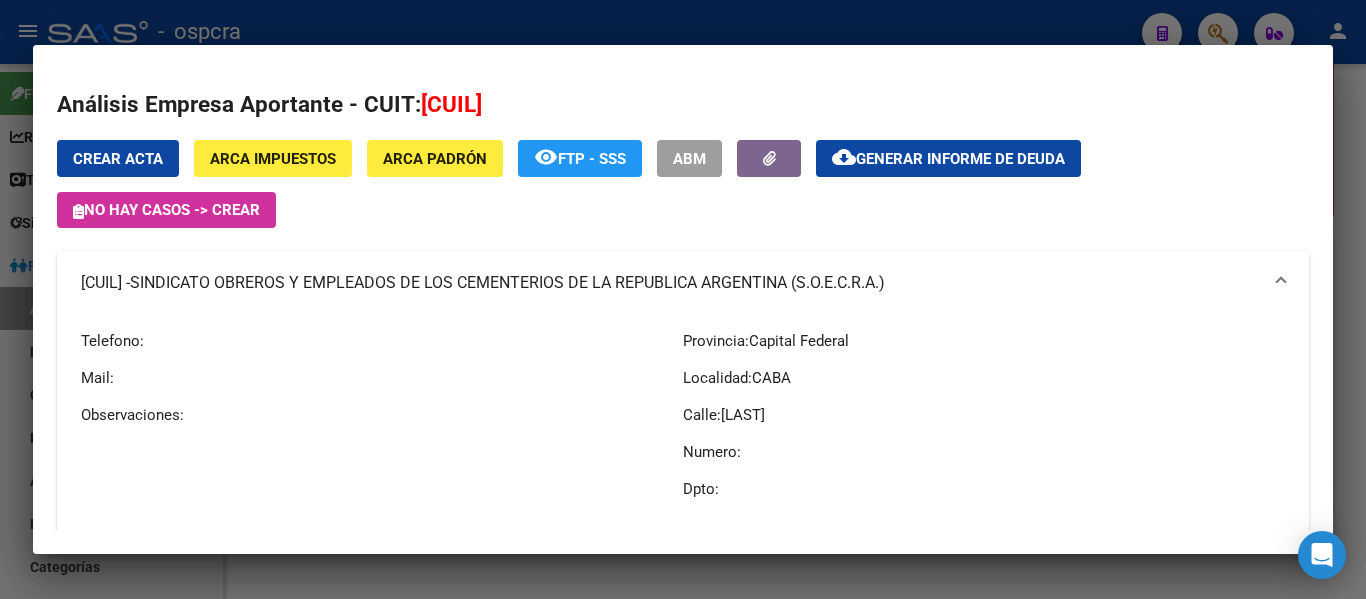 drag, startPoint x: 78, startPoint y: 279, endPoint x: 180, endPoint y: 284, distance: 102.122475 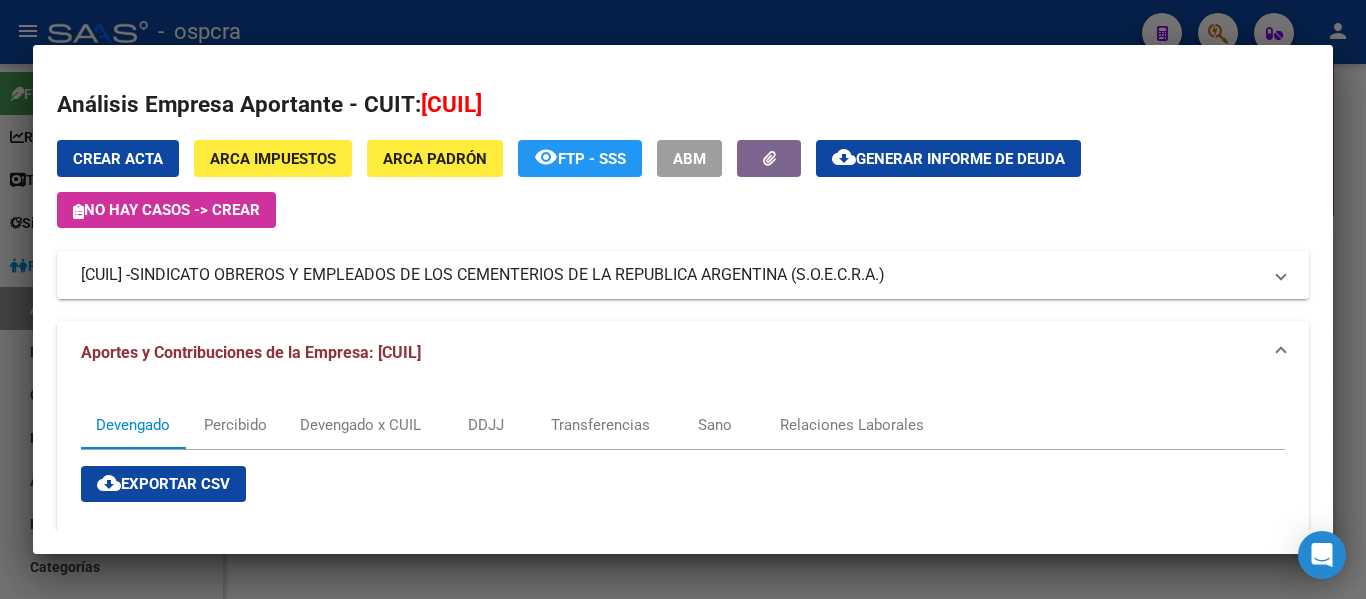 copy on "[CUIL]" 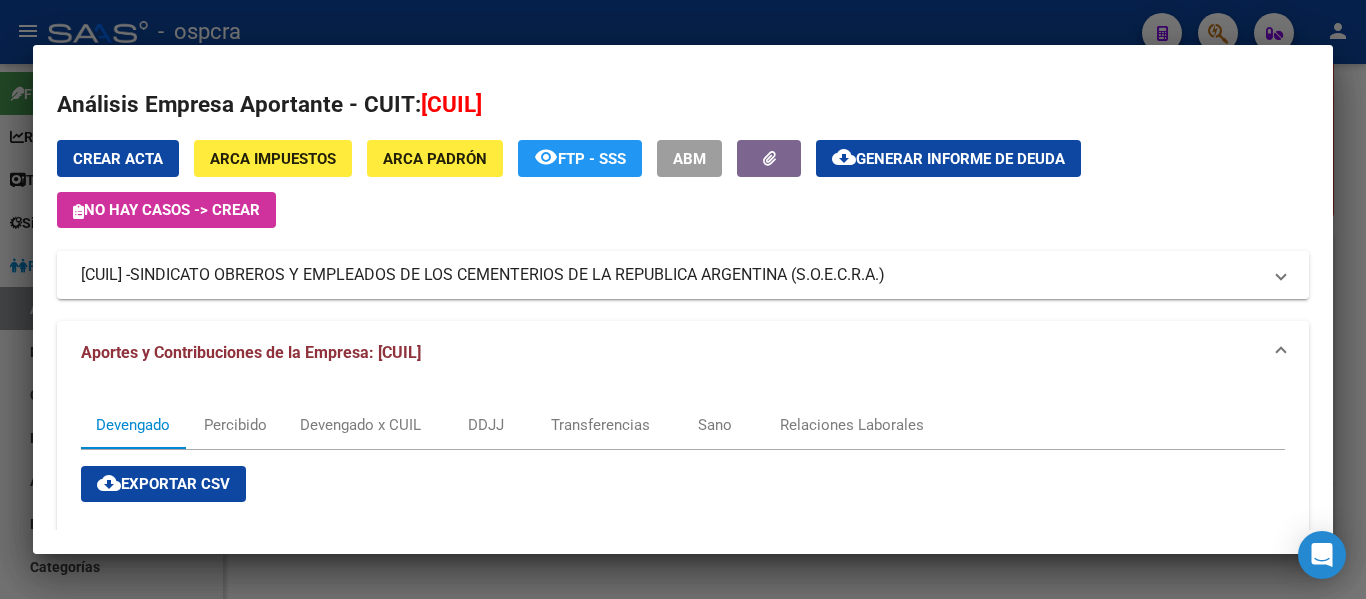 click at bounding box center [683, 299] 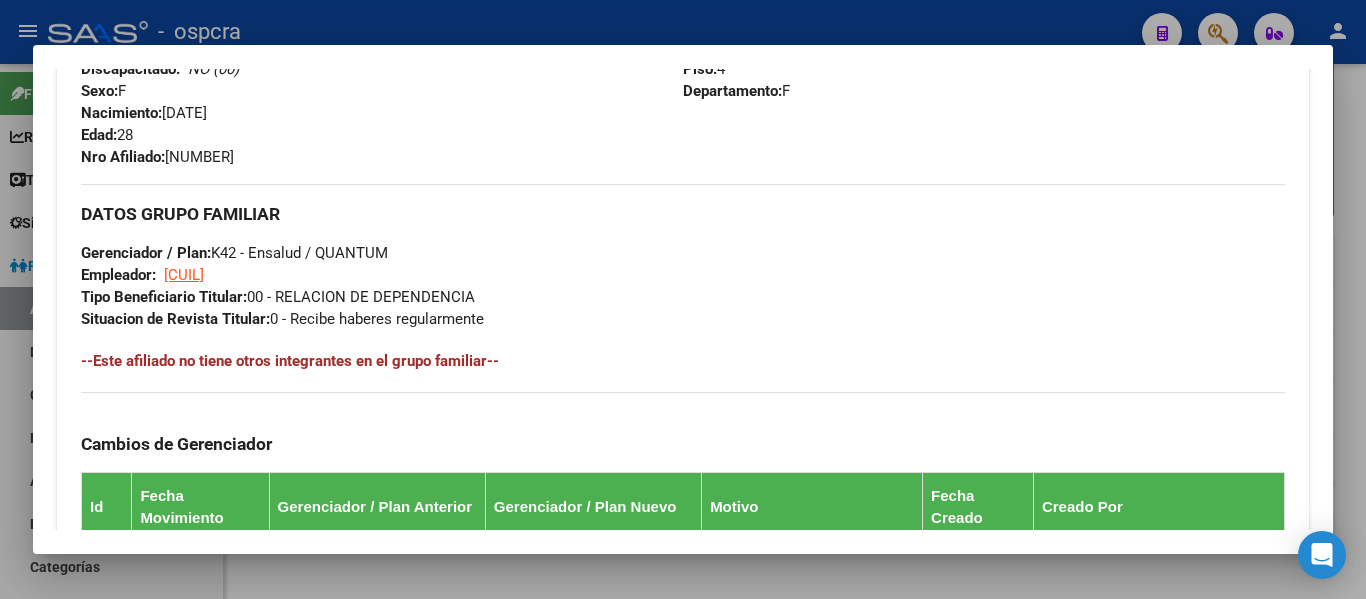 click at bounding box center [683, 299] 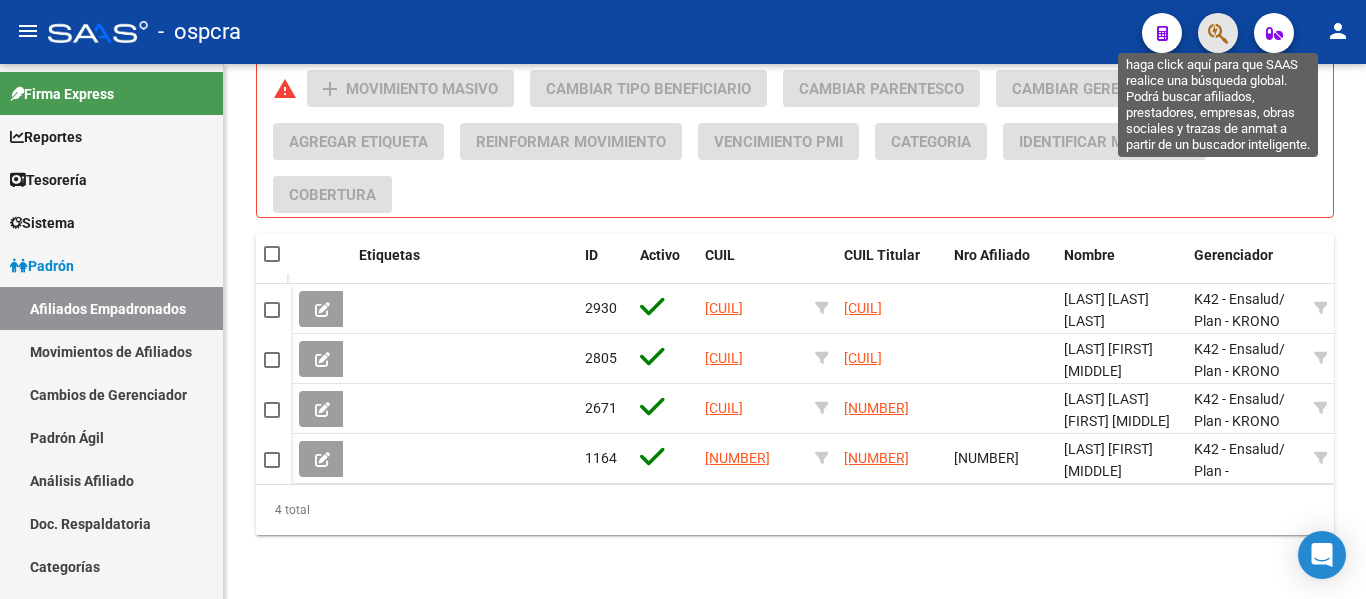 click 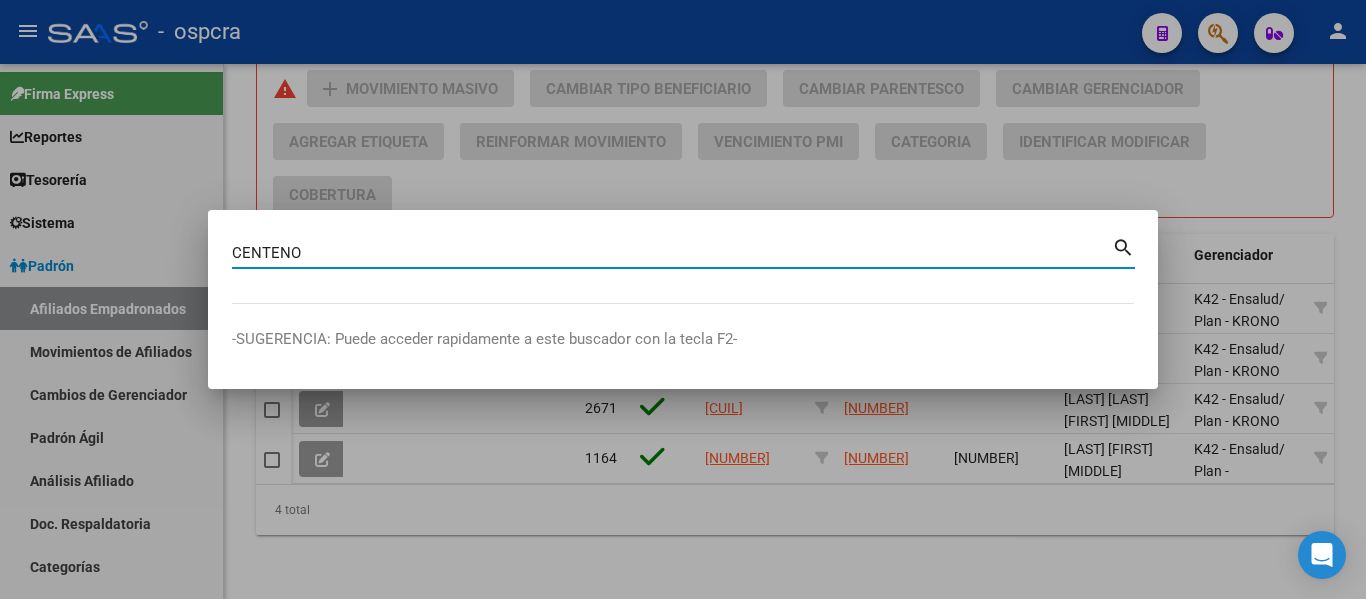 type on "CENTENO" 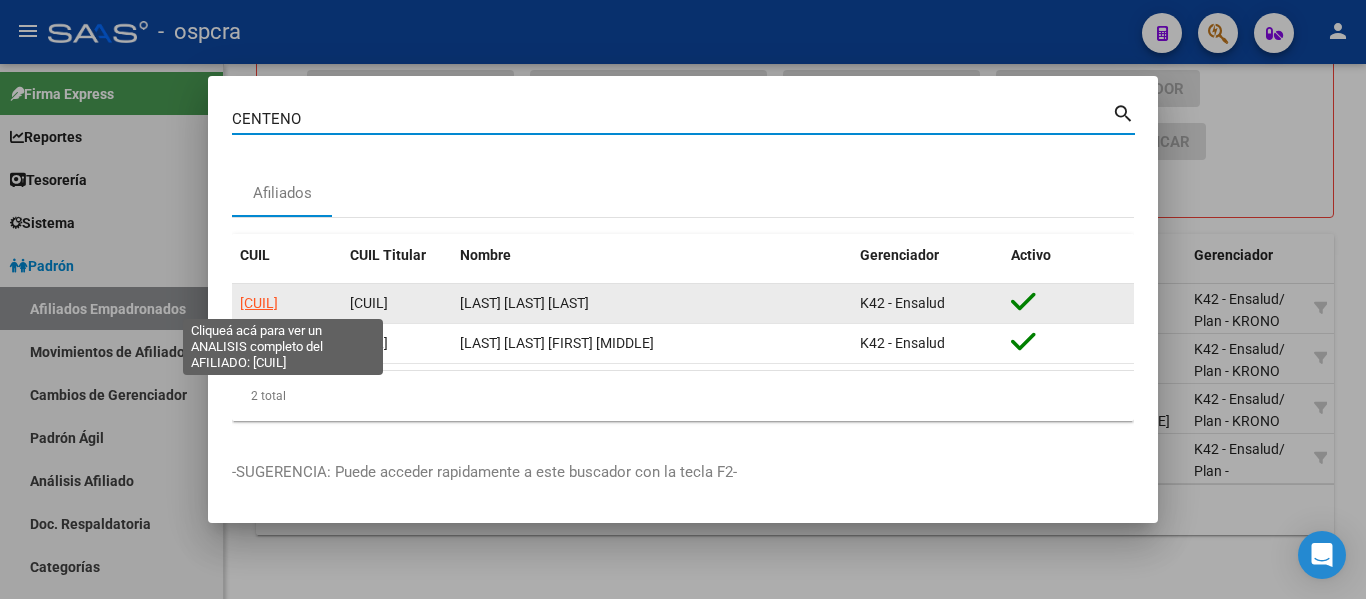 click on "[CUIL]" 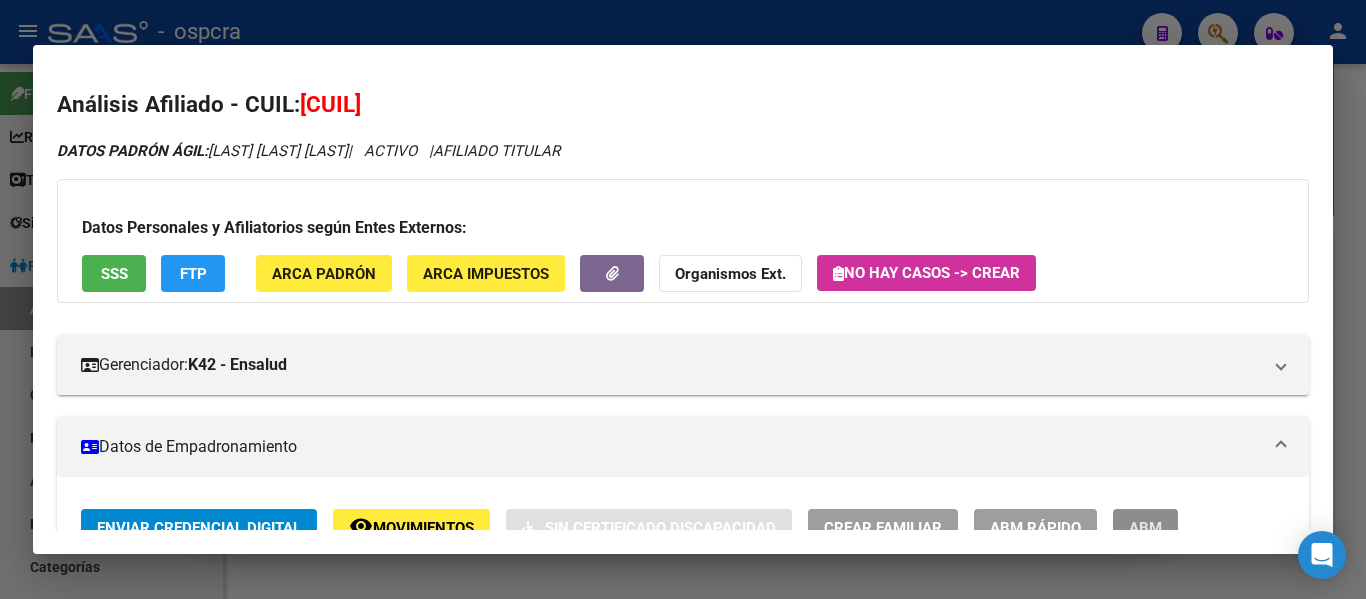 click on "ABM" at bounding box center (1145, 528) 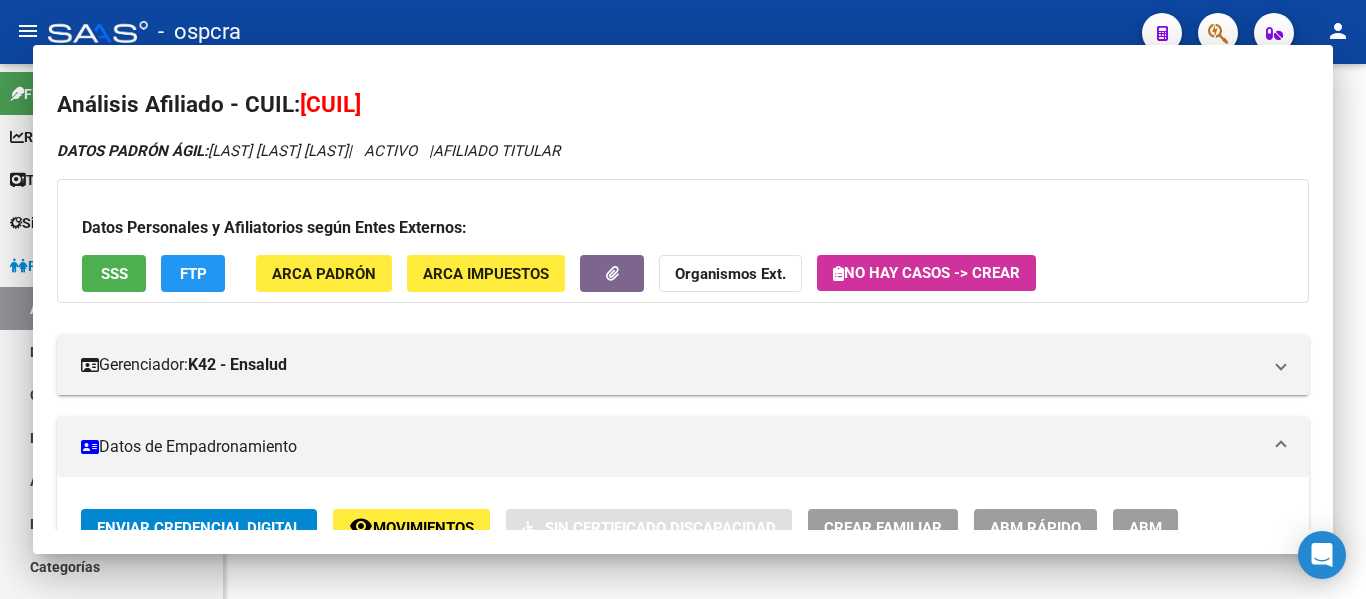 scroll, scrollTop: 0, scrollLeft: 0, axis: both 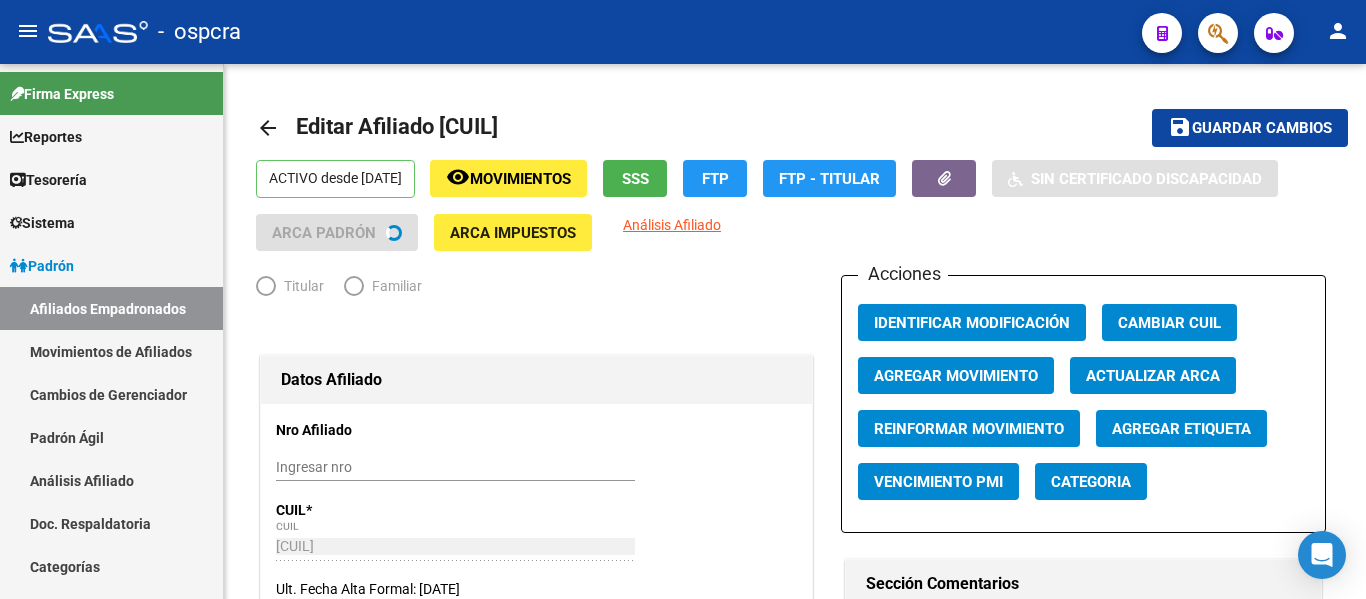 radio on "true" 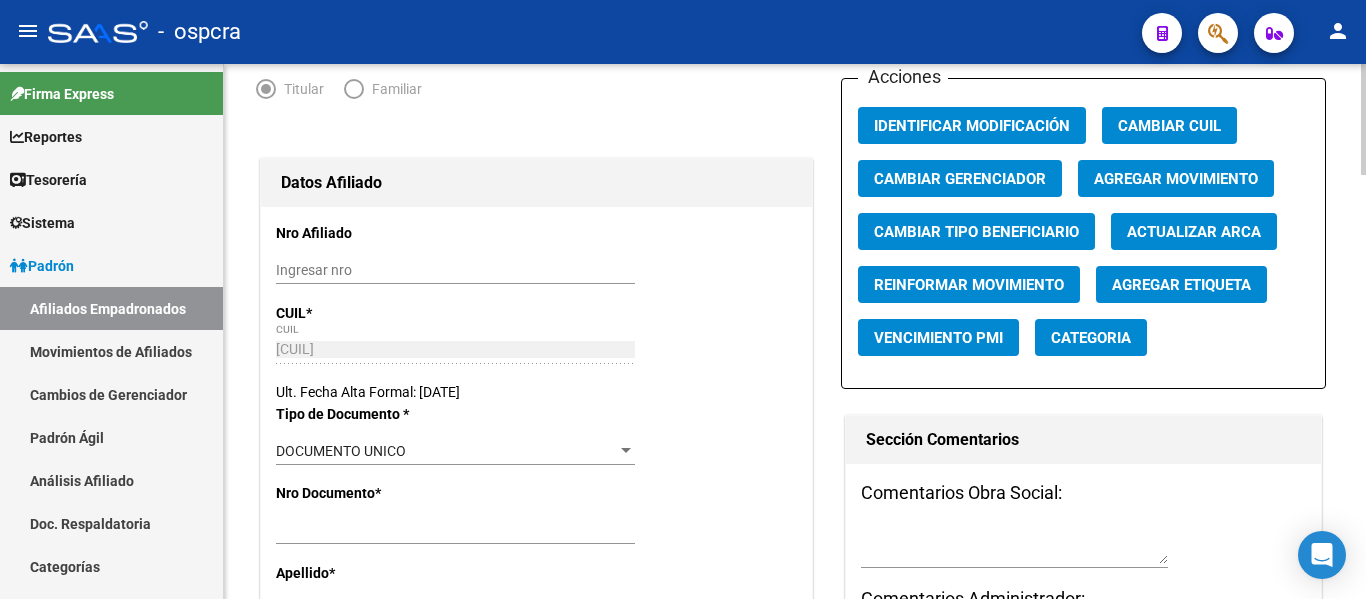 scroll, scrollTop: 183, scrollLeft: 0, axis: vertical 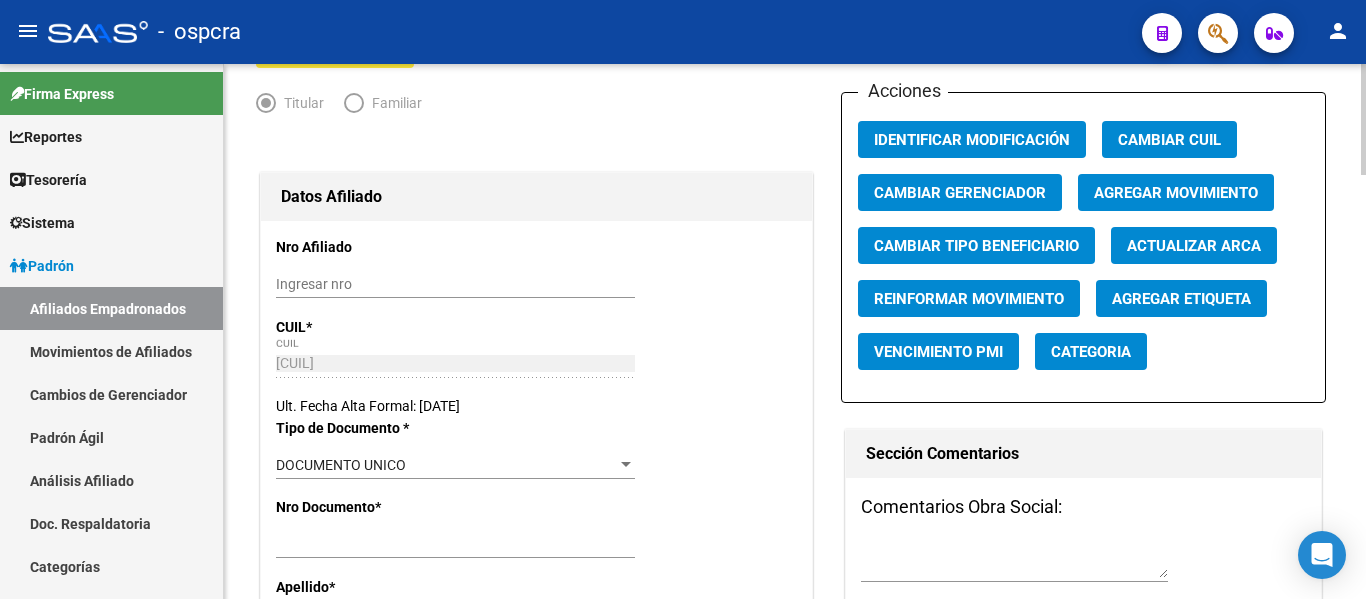 click 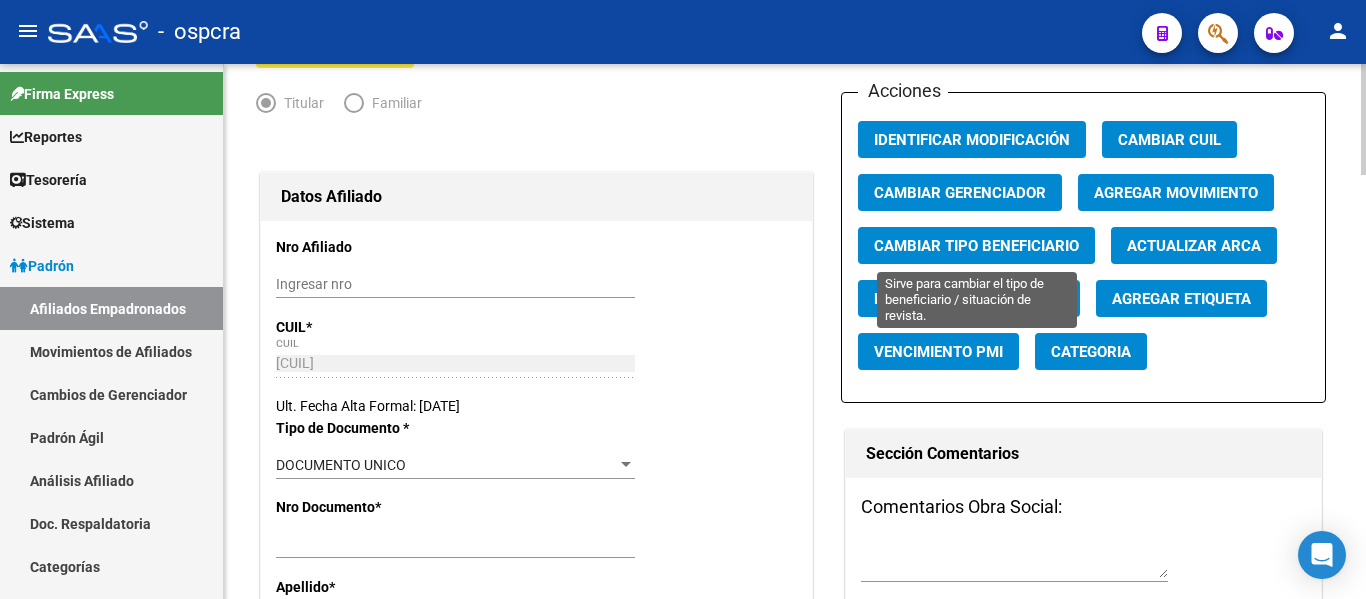 click on "Cambiar Tipo Beneficiario" 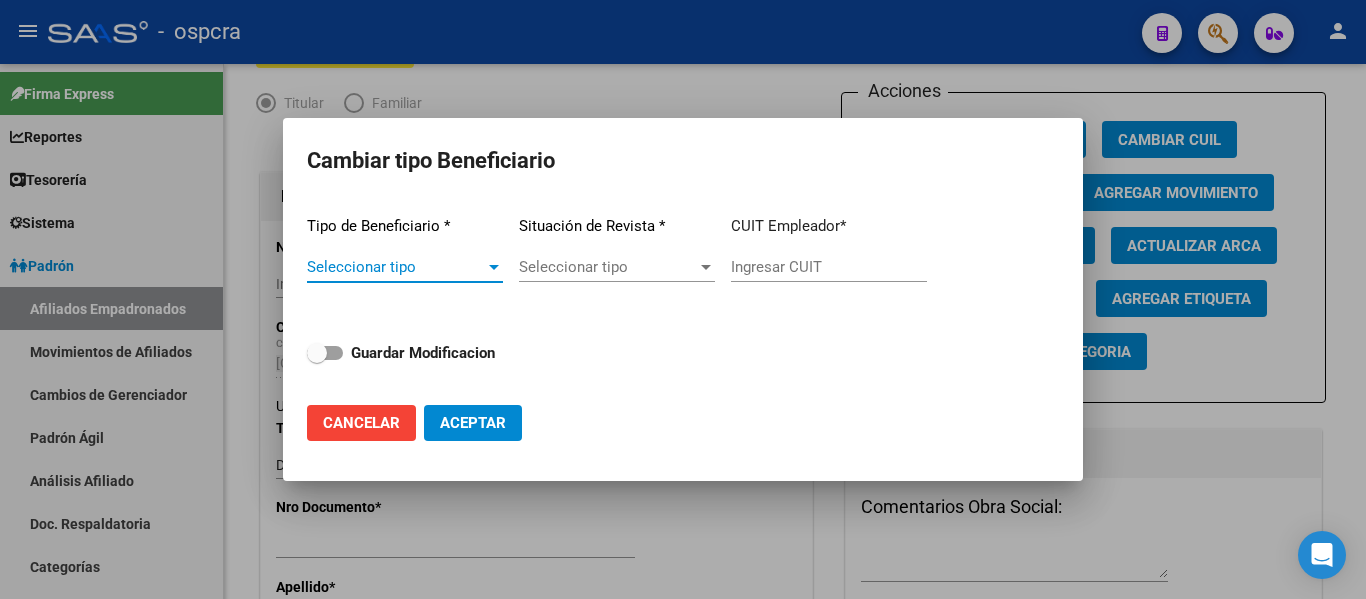 click on "Seleccionar tipo" at bounding box center (396, 267) 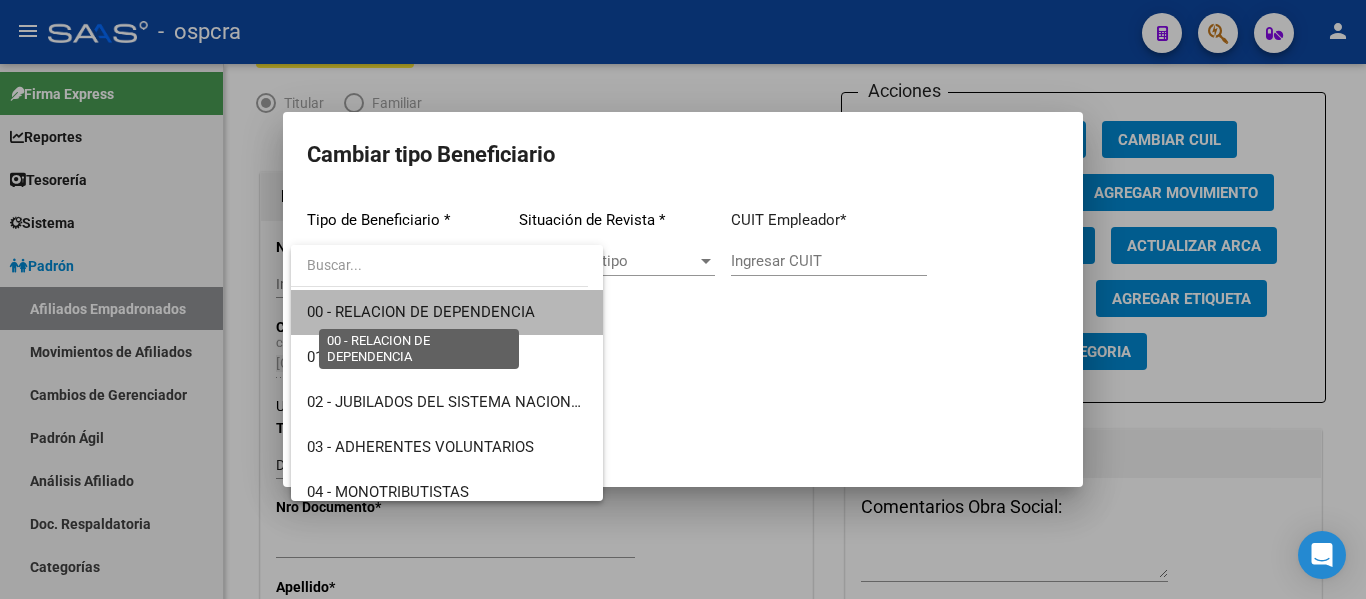 click on "00 - RELACION DE DEPENDENCIA" at bounding box center [421, 312] 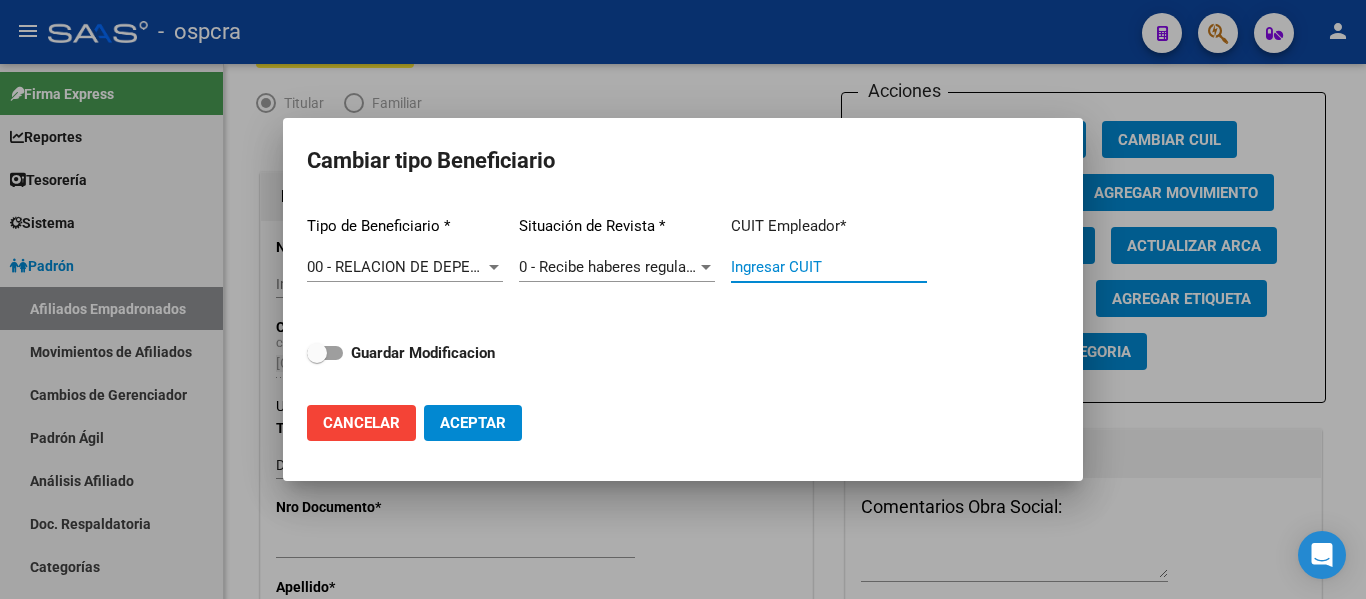 click on "Ingresar CUIT" at bounding box center (829, 267) 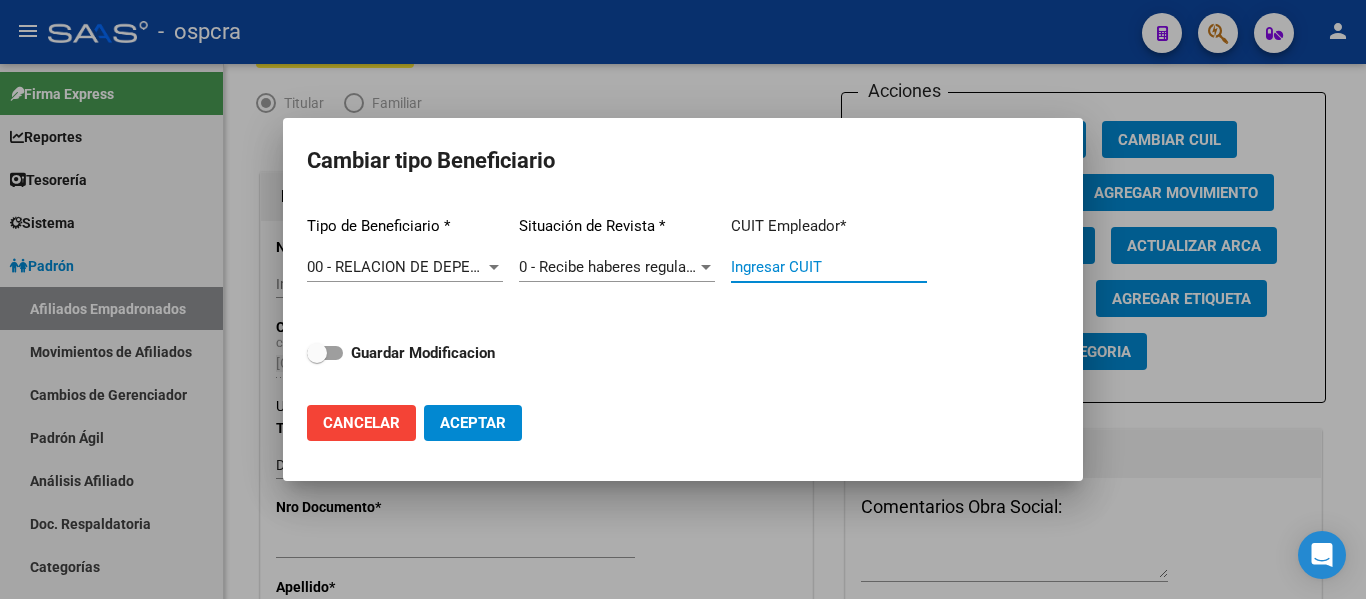 paste on "[CUIL]" 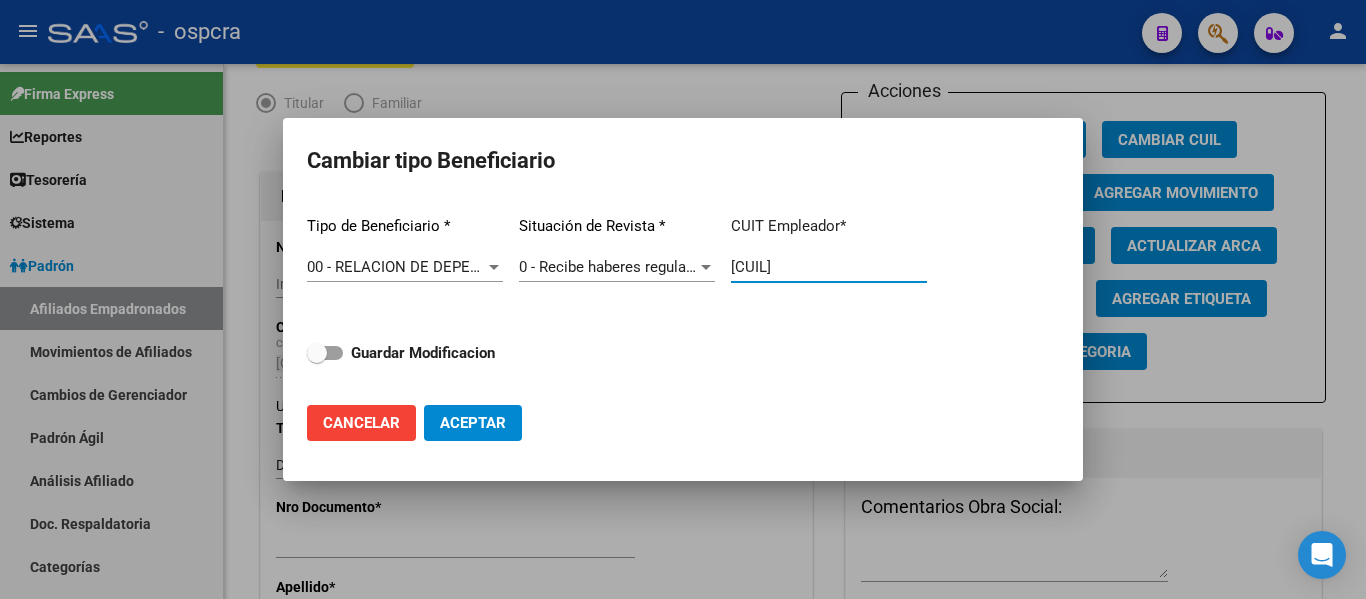 drag, startPoint x: 849, startPoint y: 275, endPoint x: 727, endPoint y: 262, distance: 122.69067 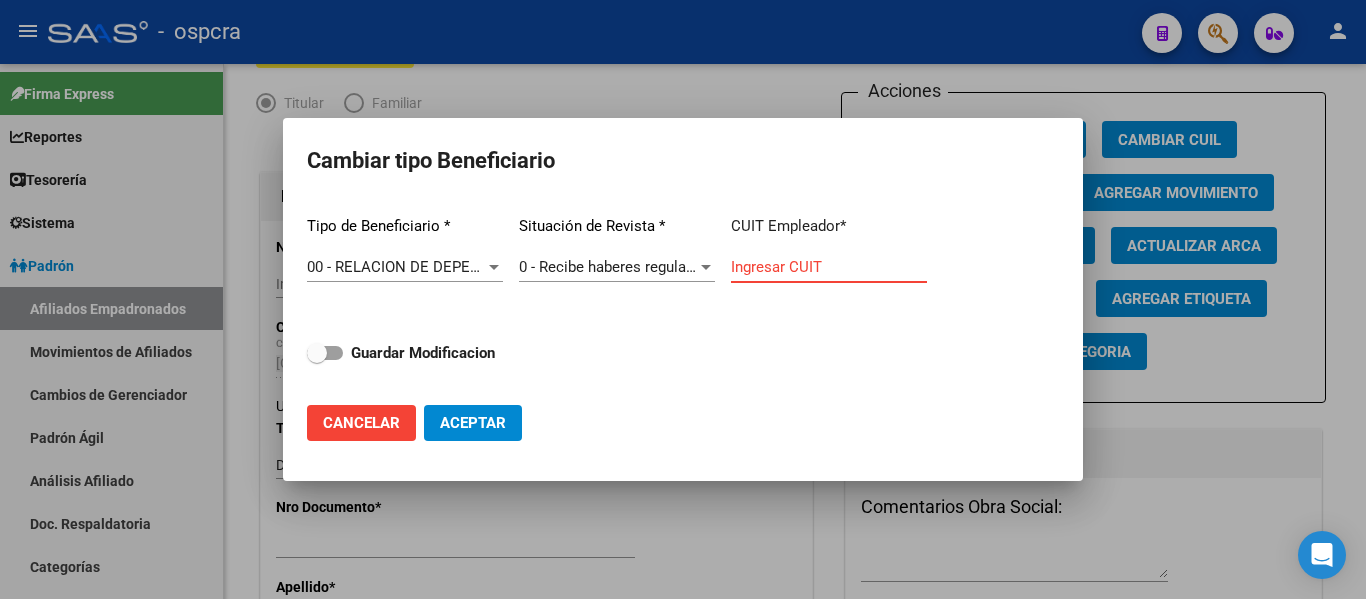 paste on "[NUMBER]" 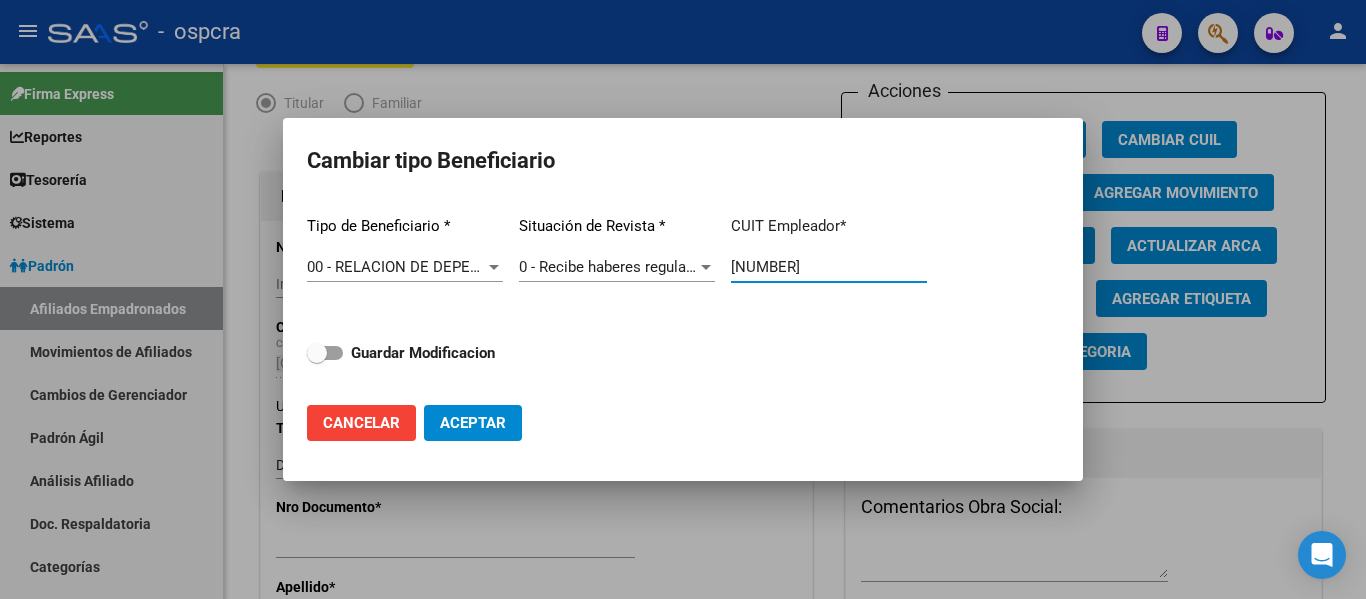 type on "[NUMBER]" 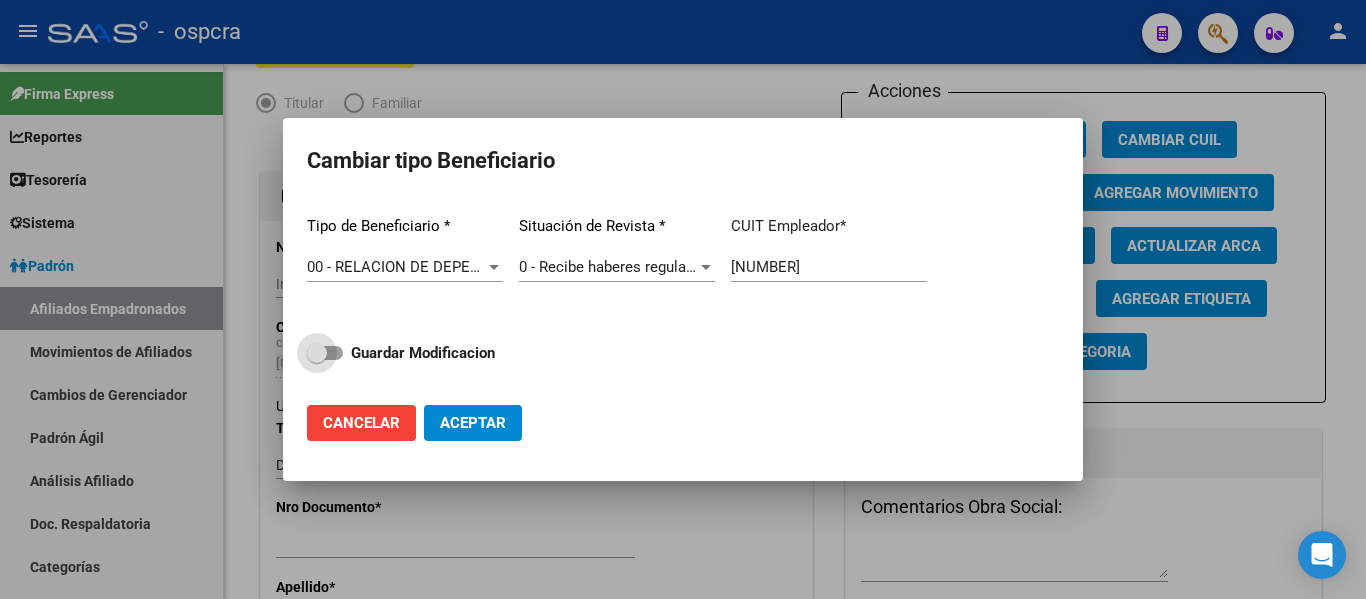 click at bounding box center (317, 353) 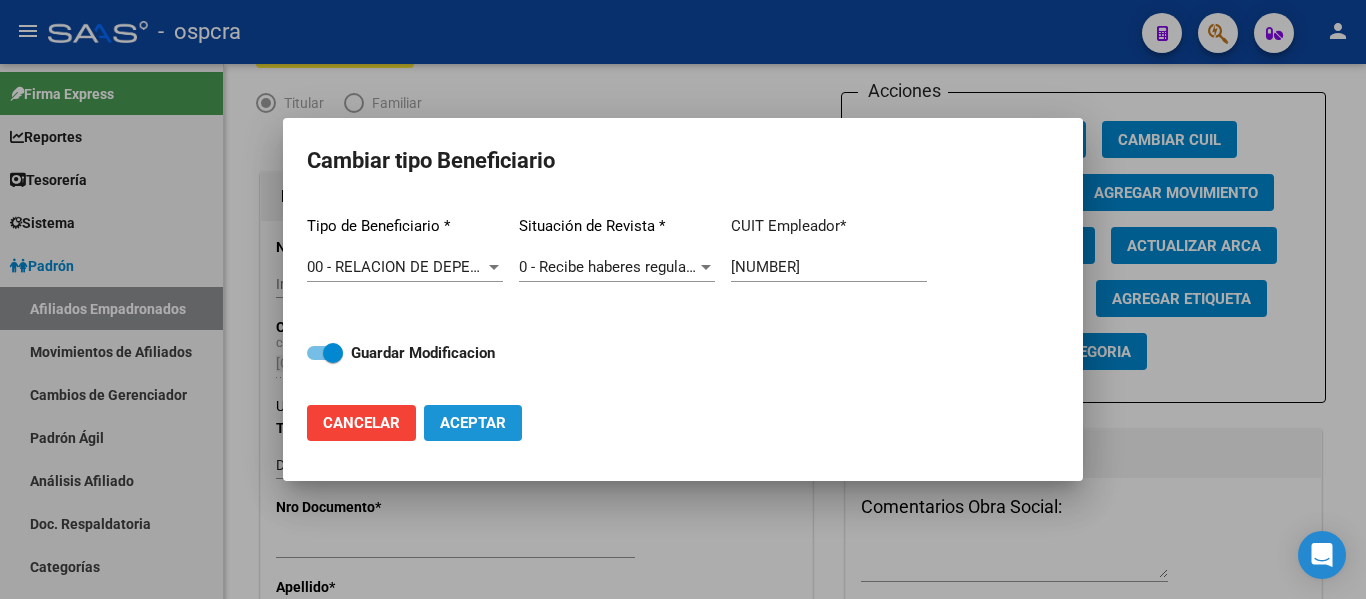 click on "Aceptar" 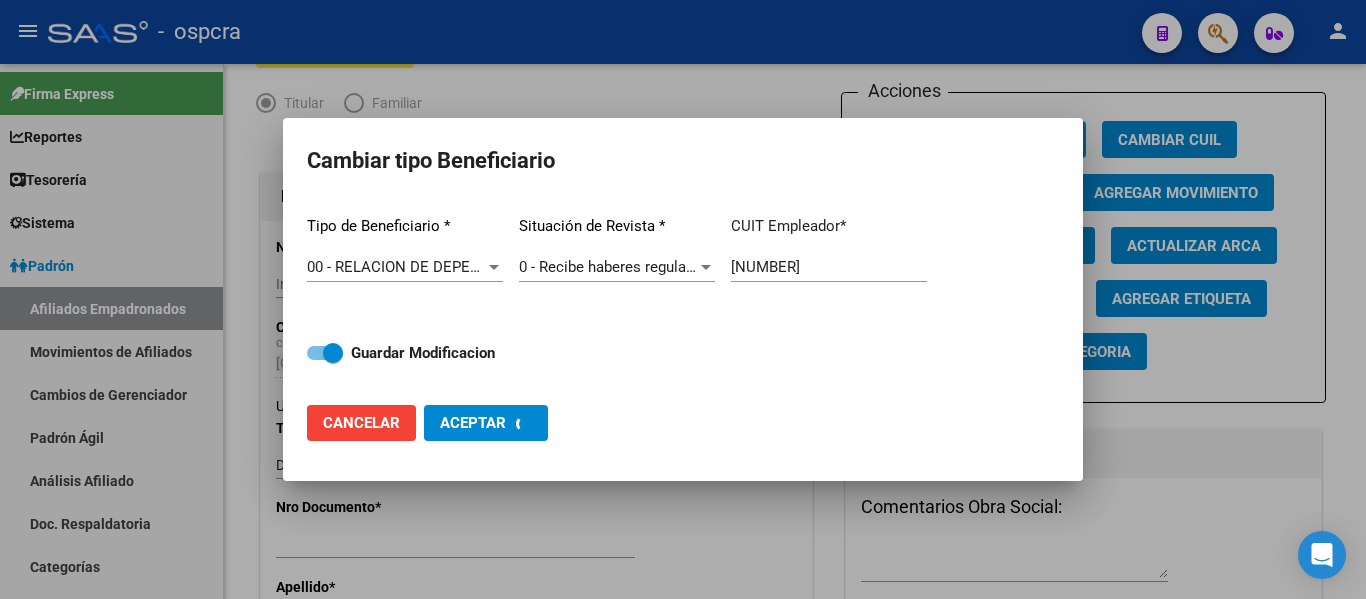 type on "[NUMBER]" 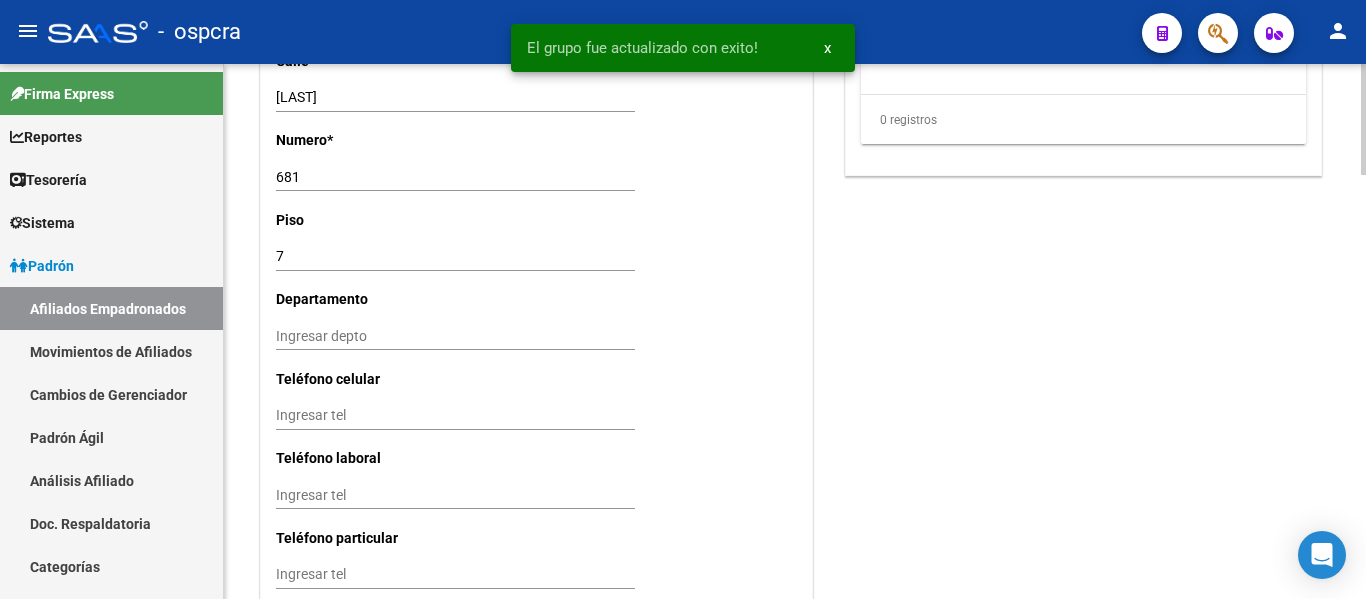 scroll, scrollTop: 1788, scrollLeft: 0, axis: vertical 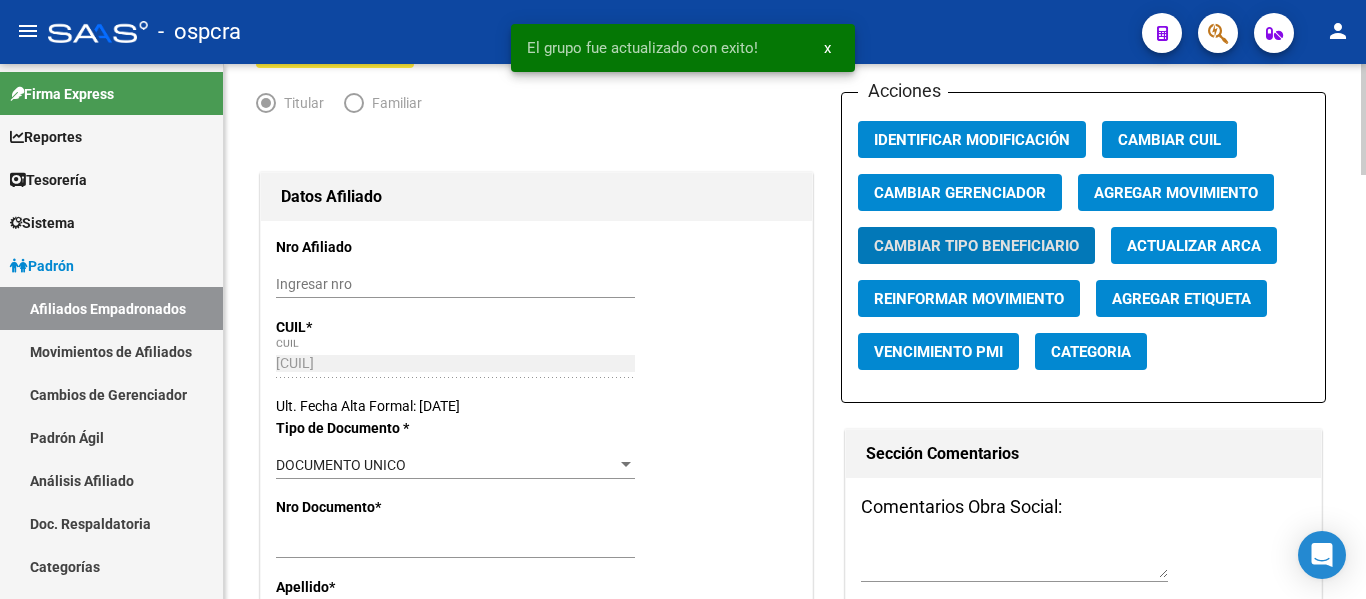 click 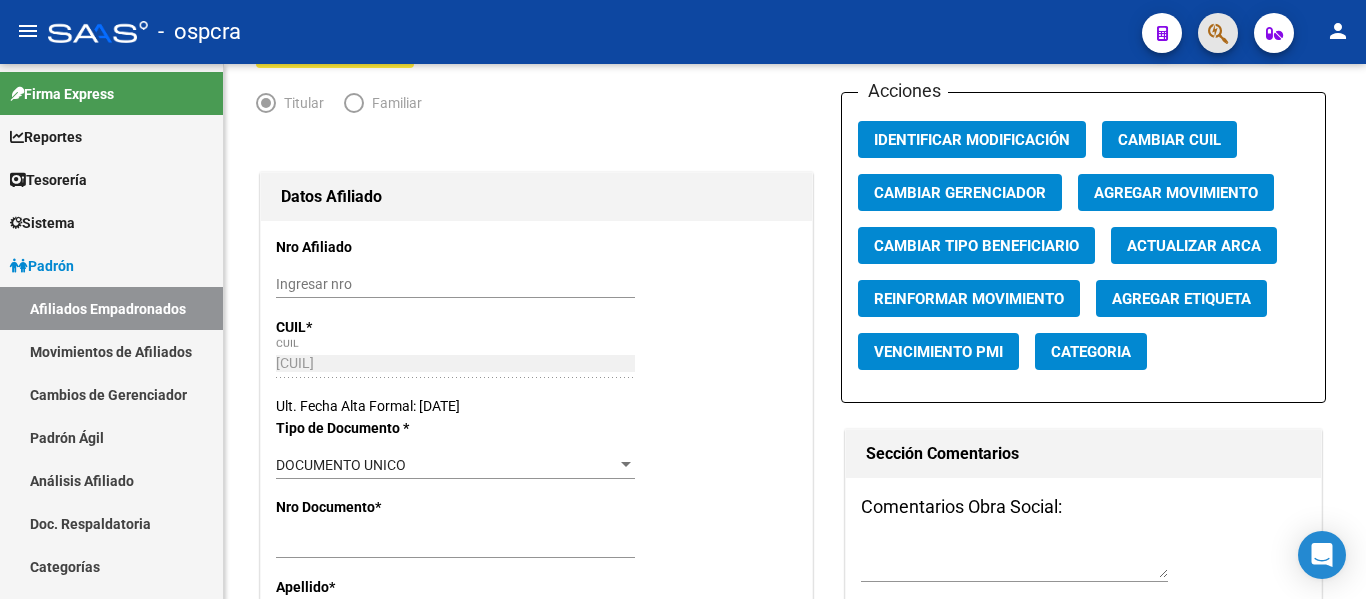 click 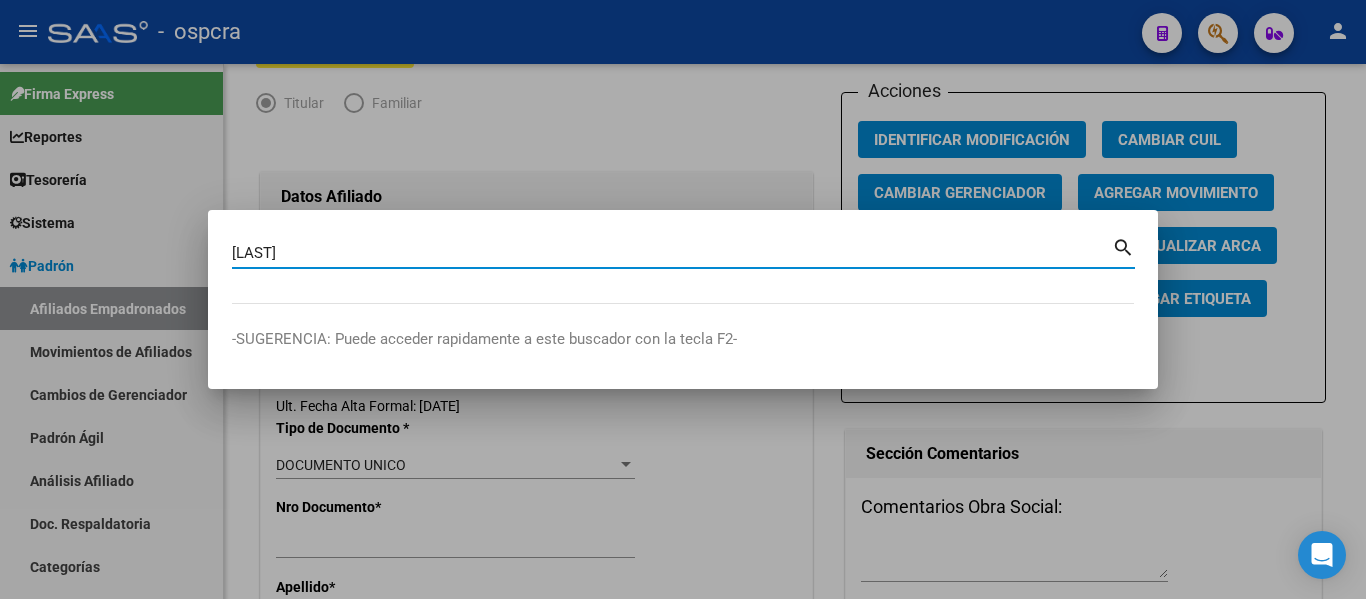 type on "[LAST]" 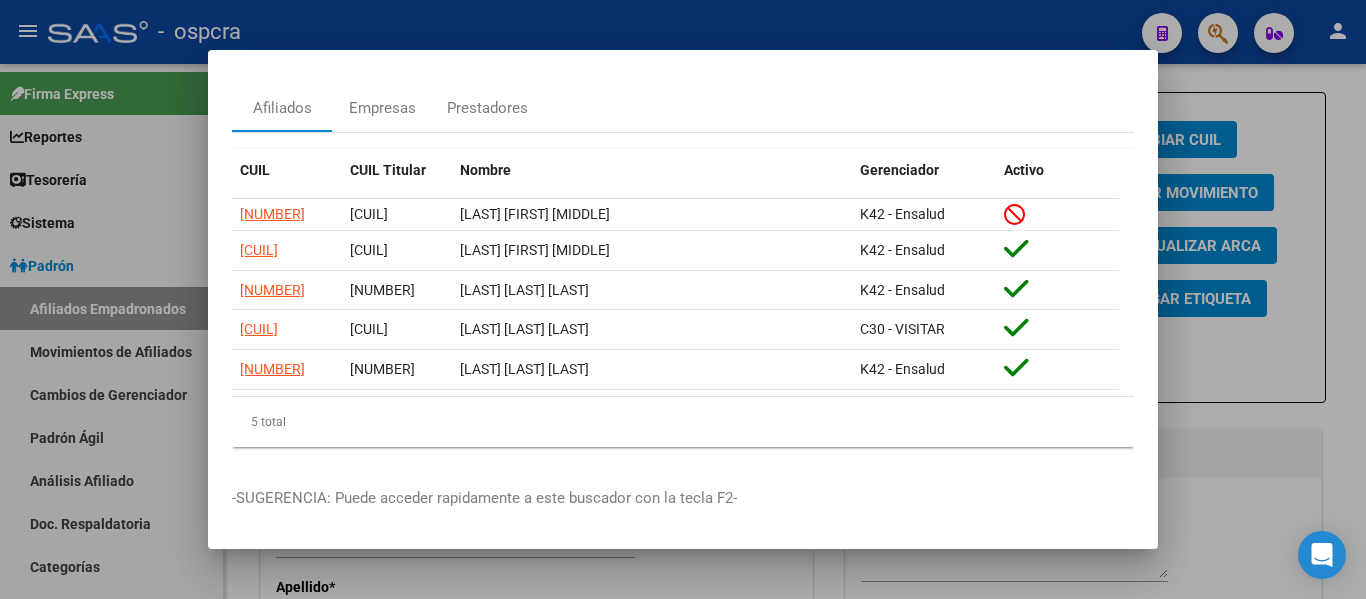 scroll, scrollTop: 79, scrollLeft: 0, axis: vertical 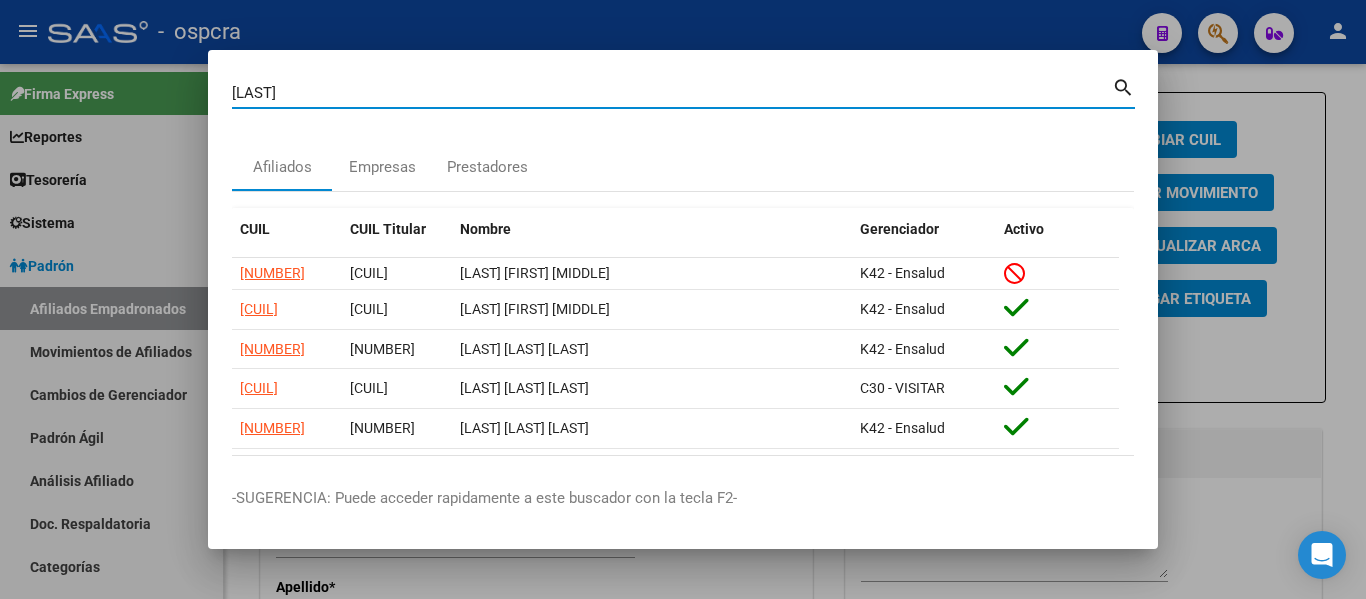 drag, startPoint x: 304, startPoint y: 91, endPoint x: 118, endPoint y: 115, distance: 187.54199 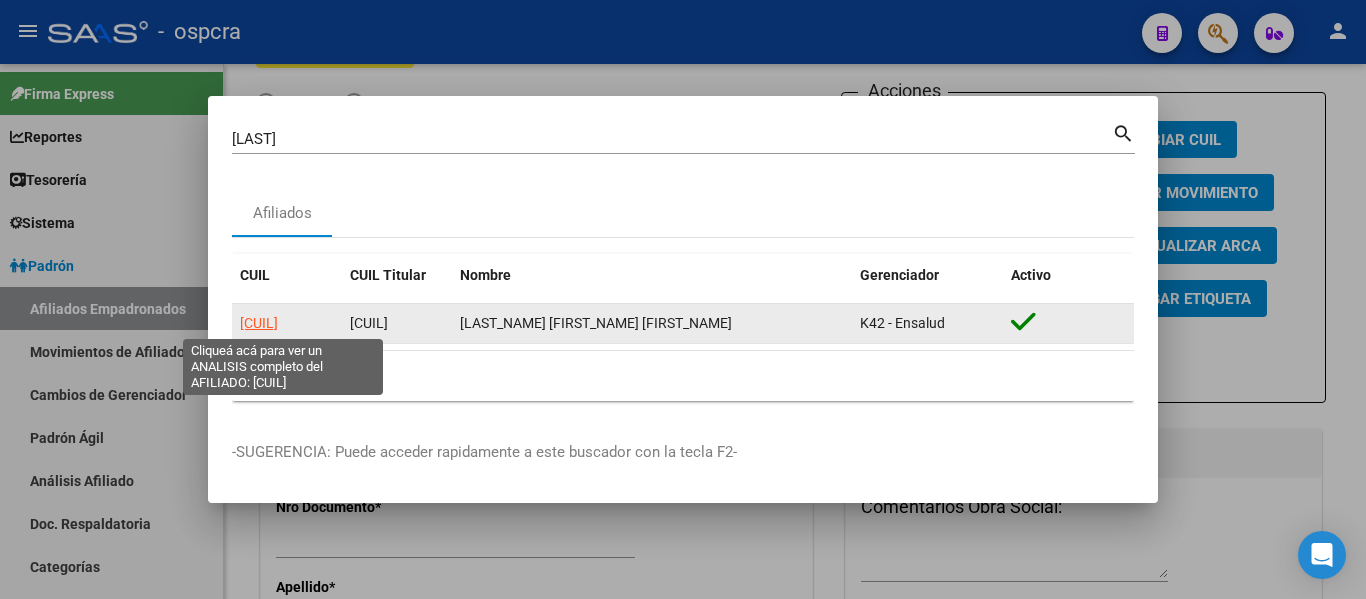 click on "[CUIL]" 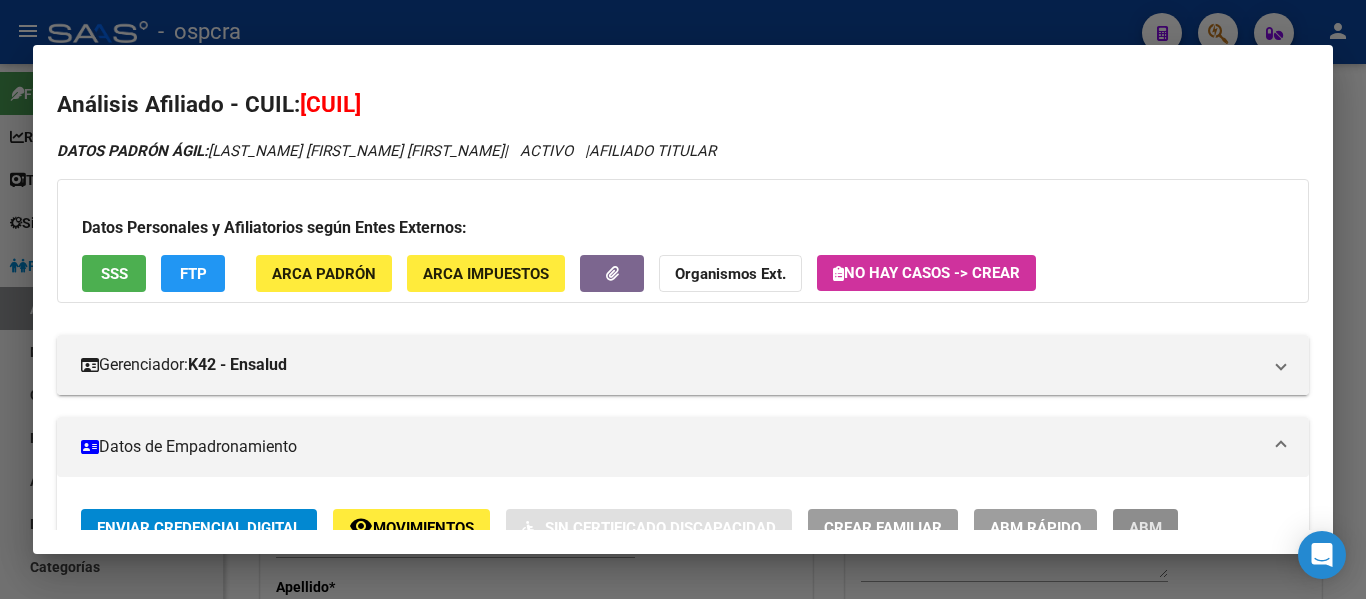click on "ABM" at bounding box center [1145, 528] 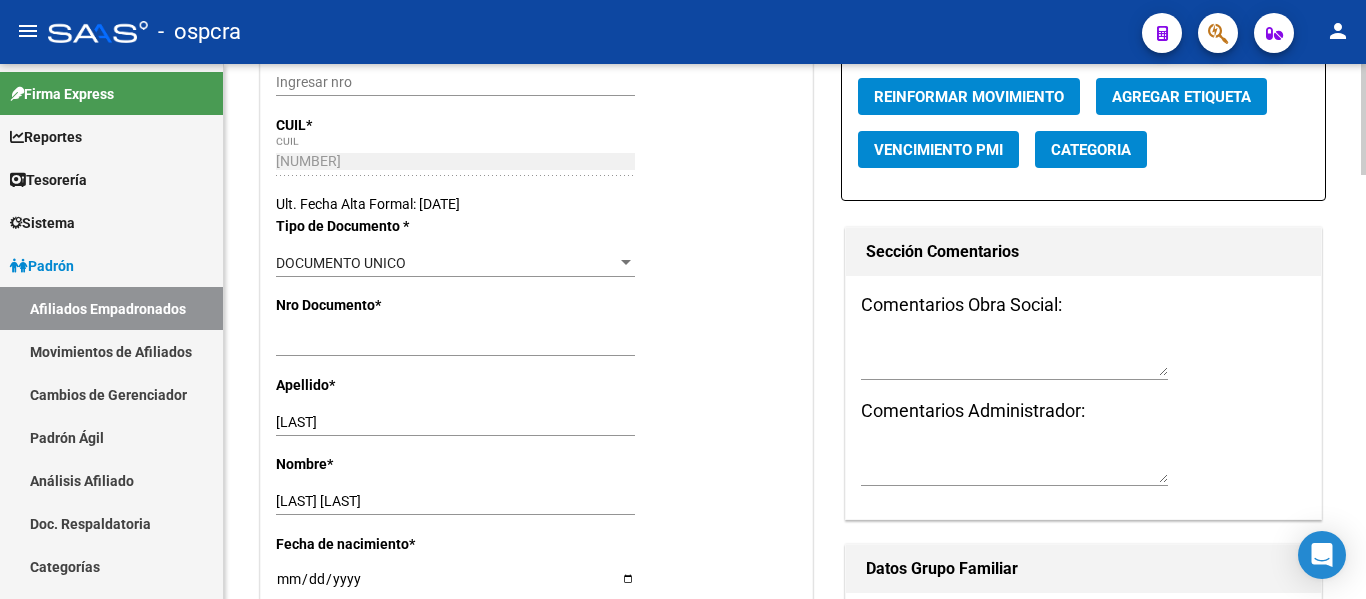 scroll, scrollTop: 0, scrollLeft: 0, axis: both 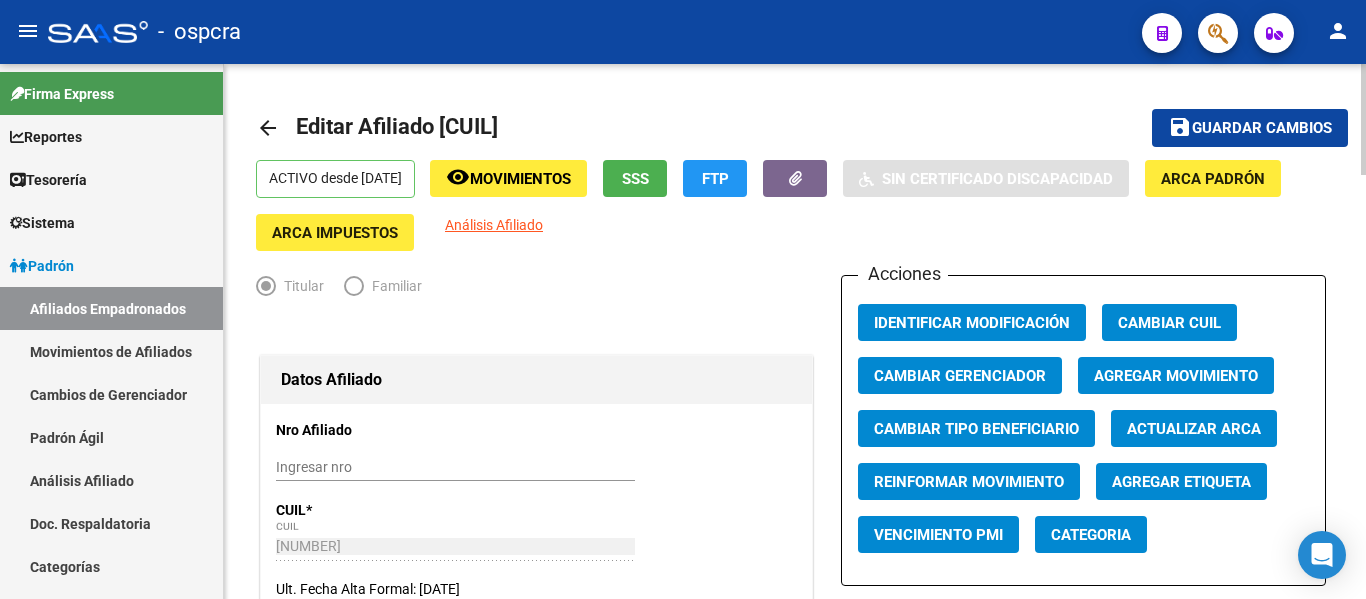 click 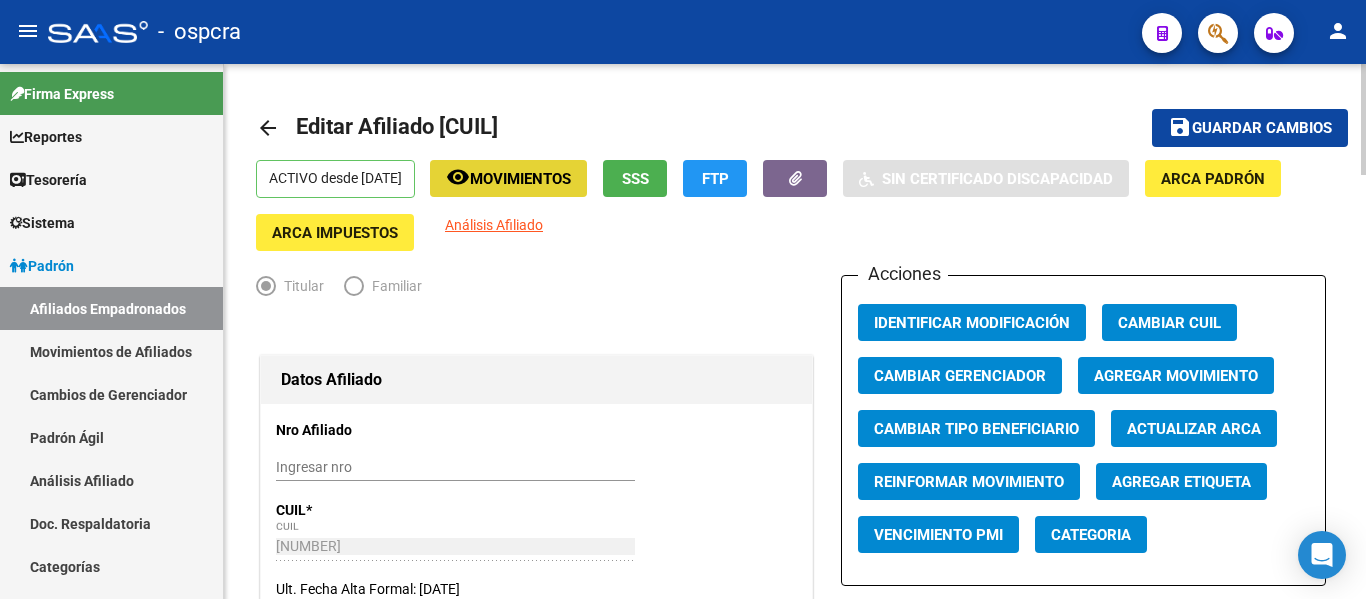 click on "Movimientos" 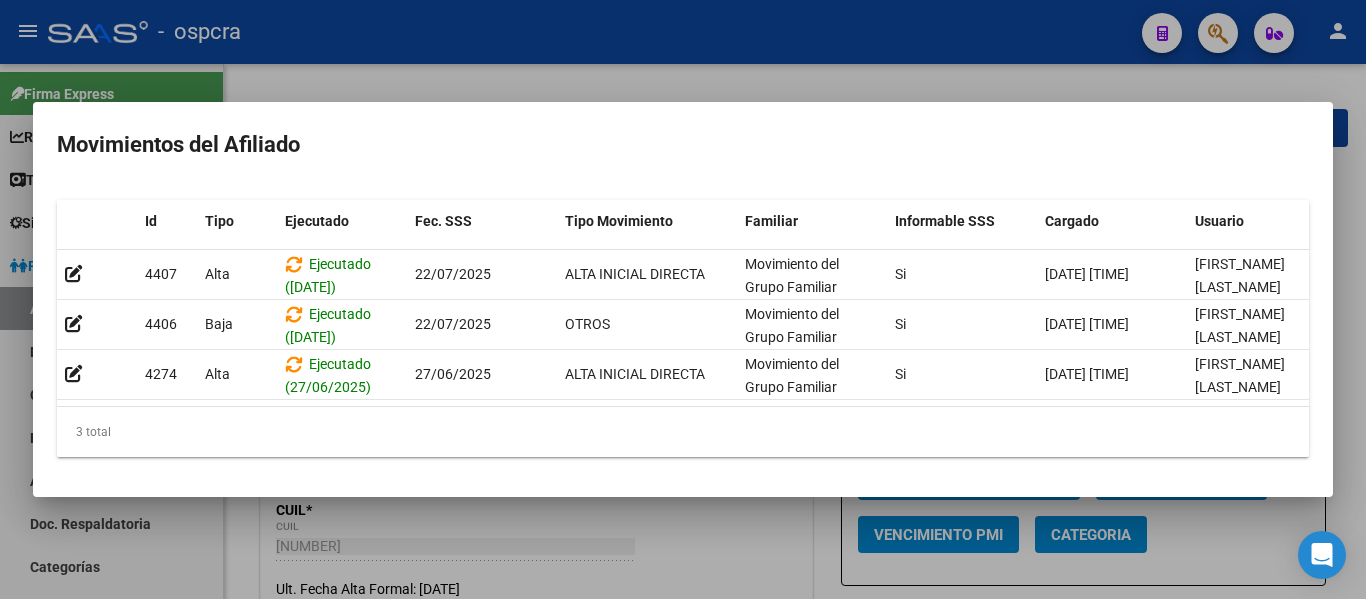 click at bounding box center (683, 299) 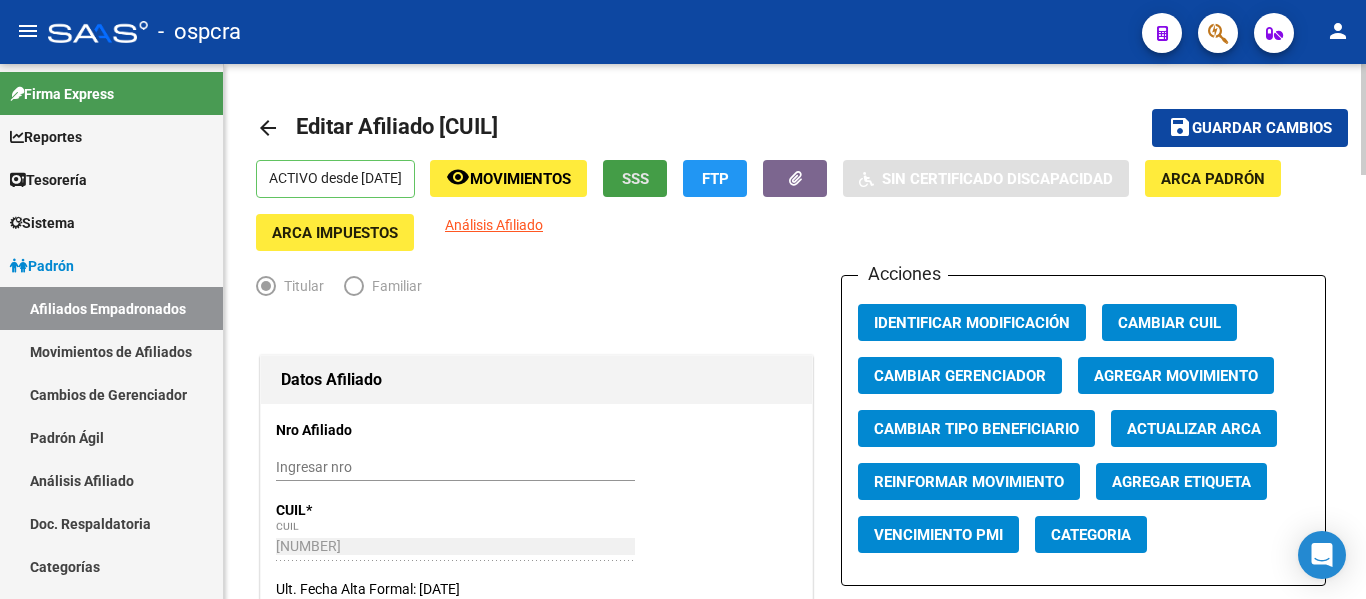 click on "SSS" 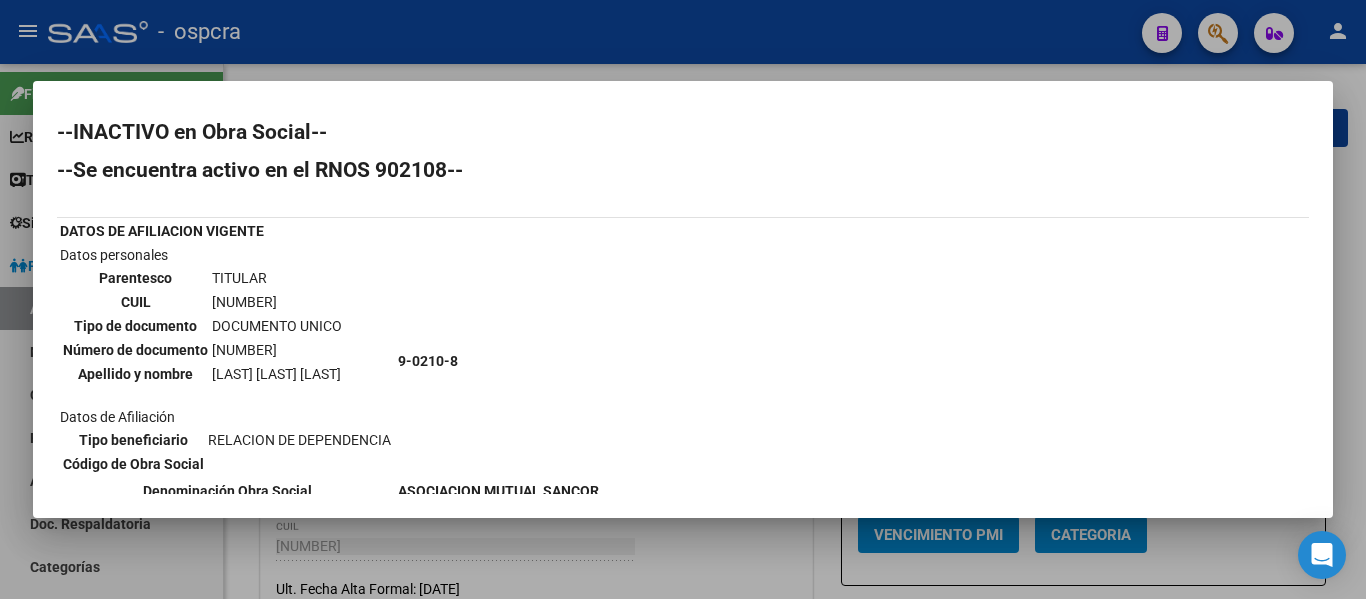 click at bounding box center (683, 299) 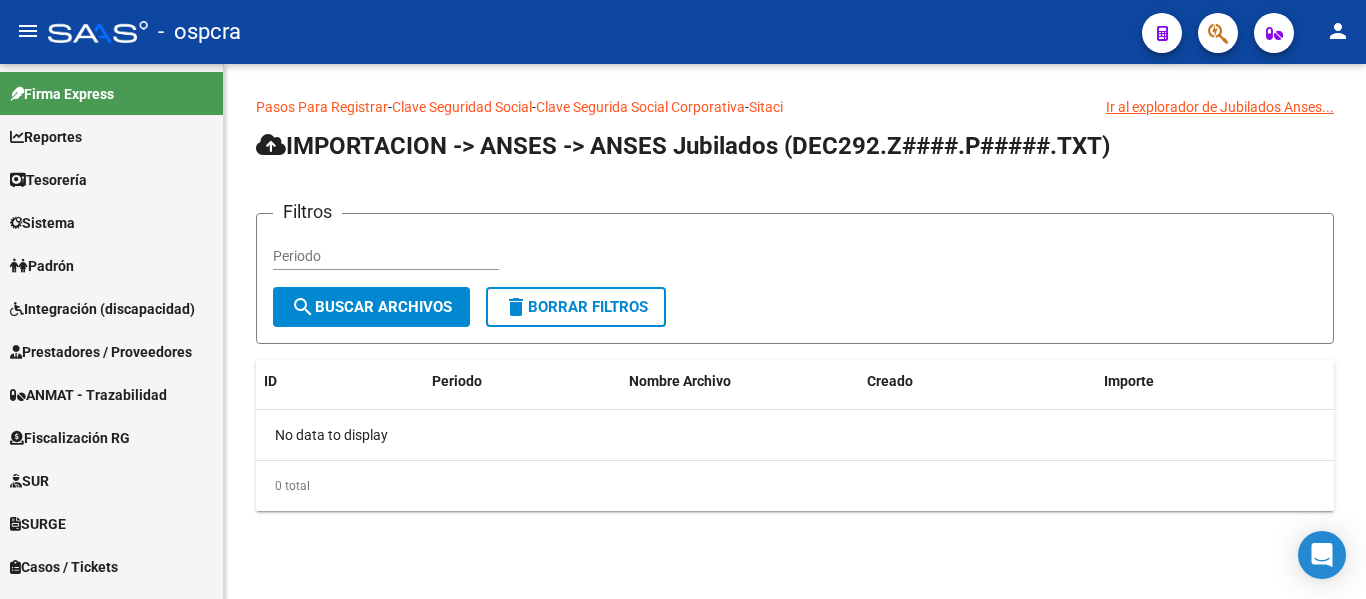 scroll, scrollTop: 0, scrollLeft: 0, axis: both 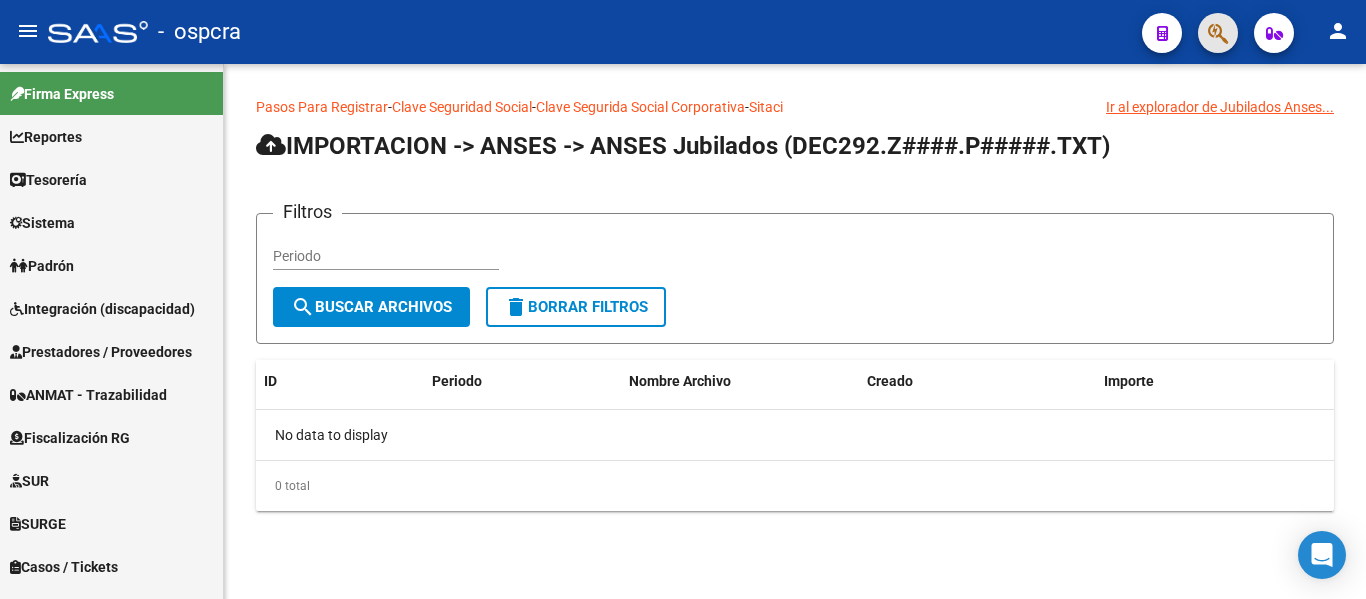 click 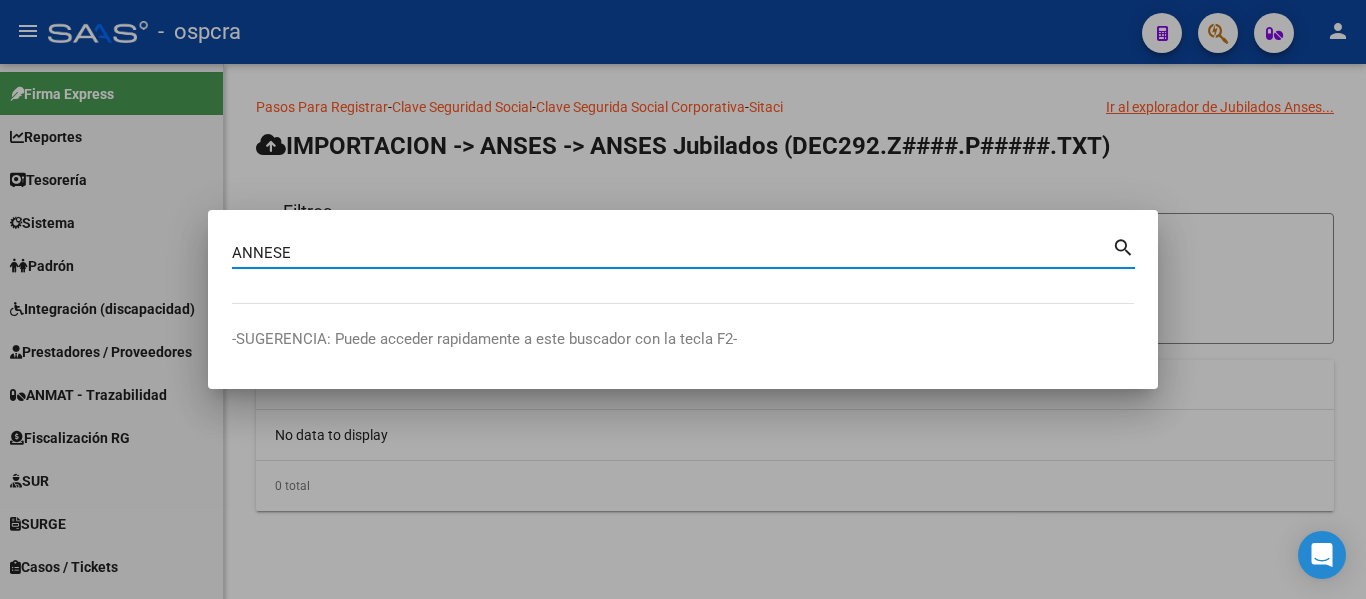 type on "ANNESE" 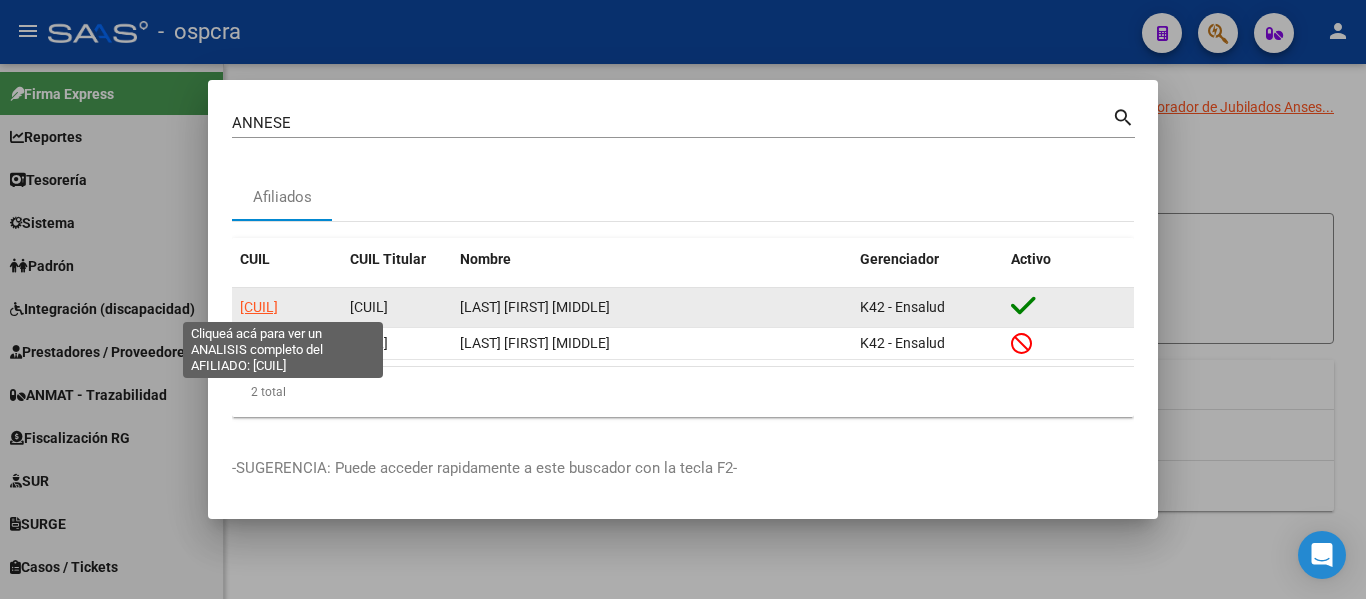 click on "[CUIL]" 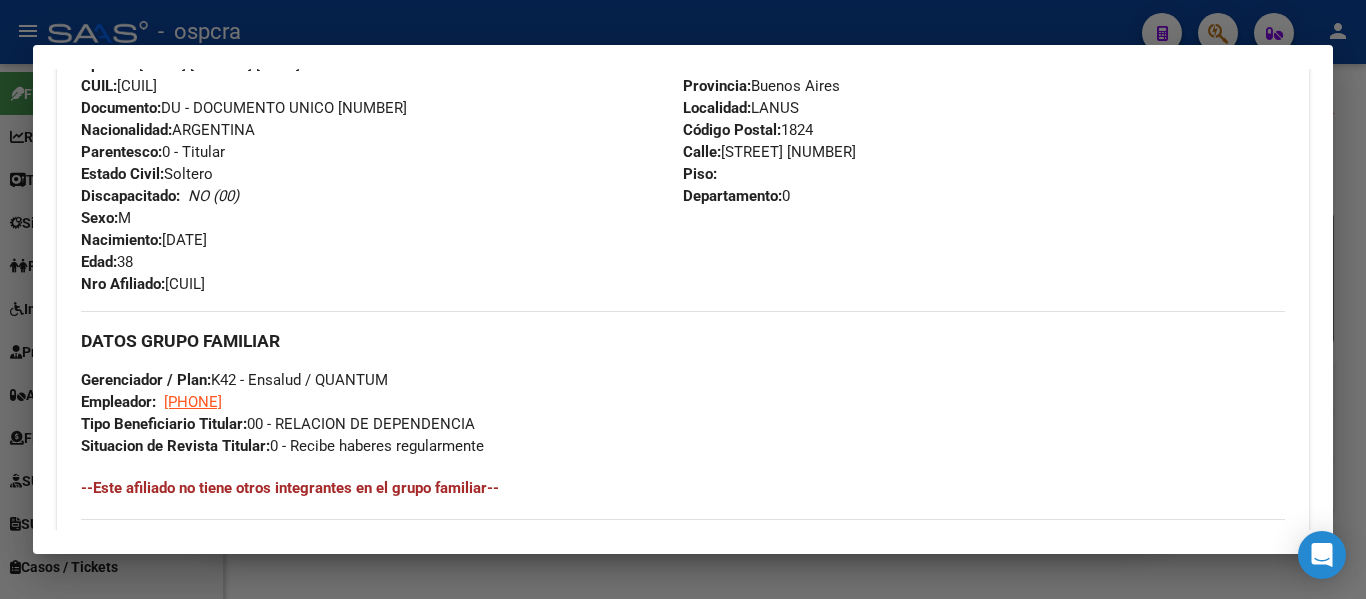 scroll, scrollTop: 719, scrollLeft: 0, axis: vertical 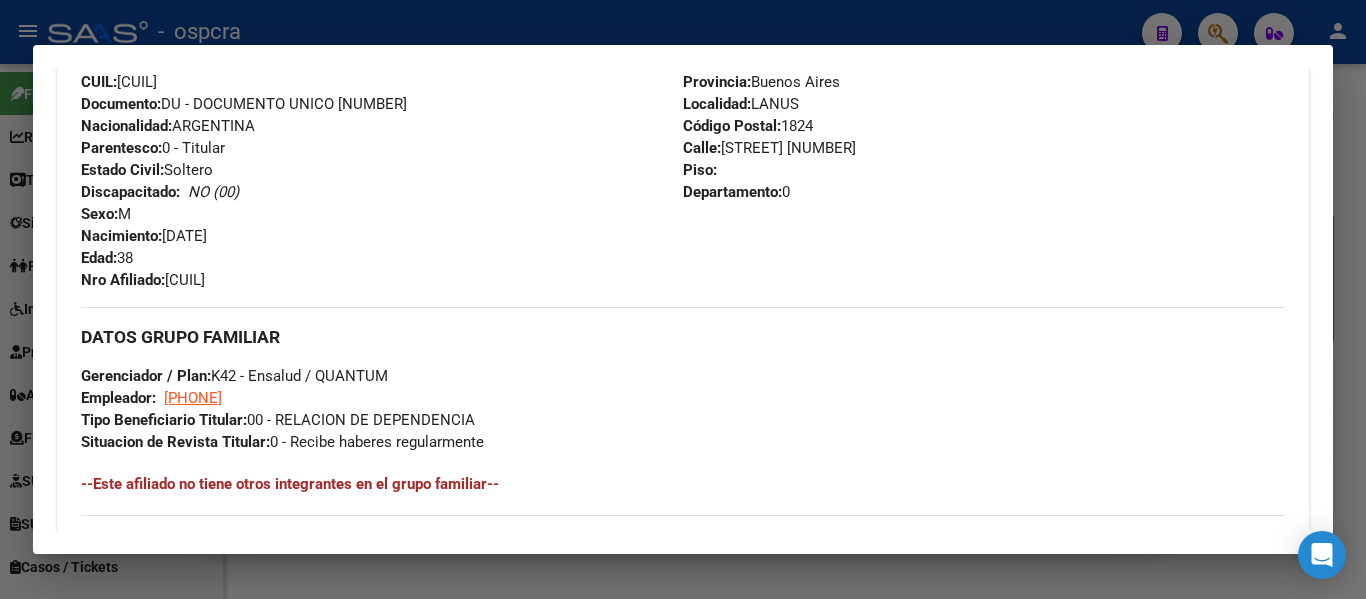 drag, startPoint x: 159, startPoint y: 397, endPoint x: 263, endPoint y: 397, distance: 104 